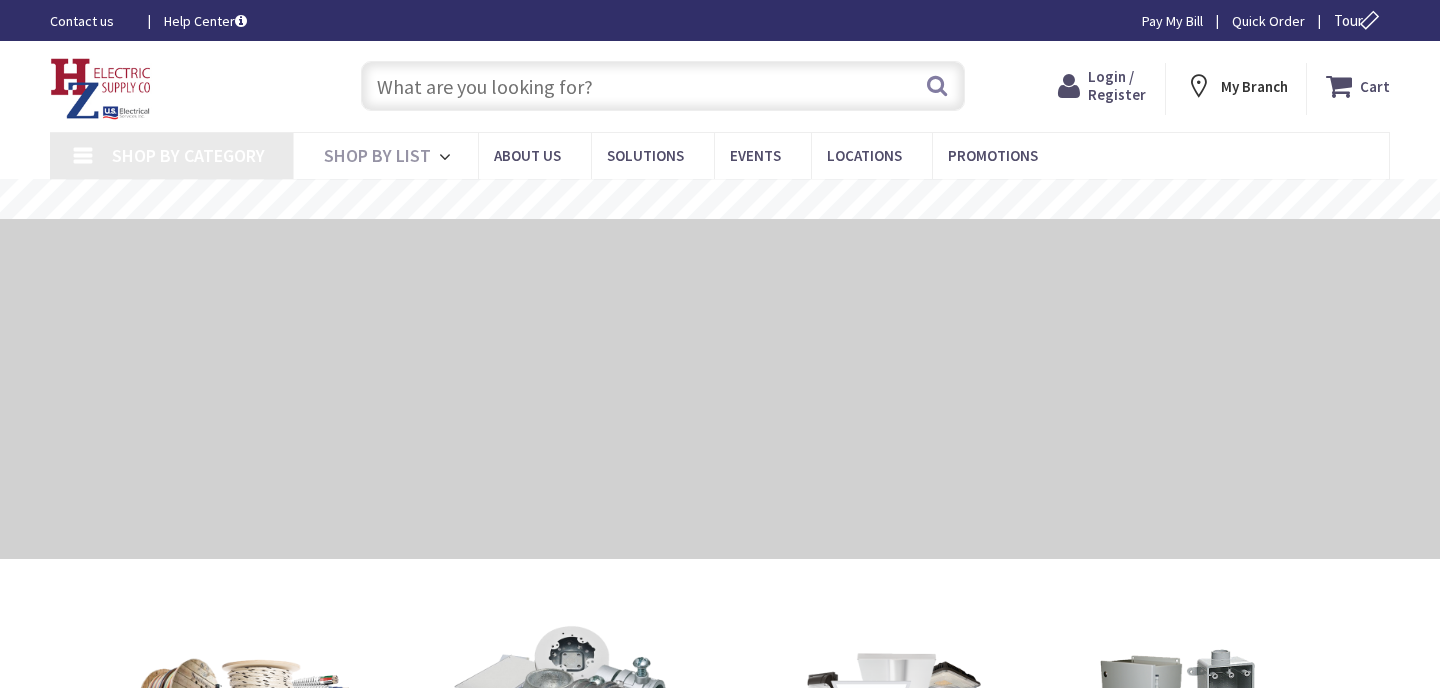 scroll, scrollTop: 0, scrollLeft: 0, axis: both 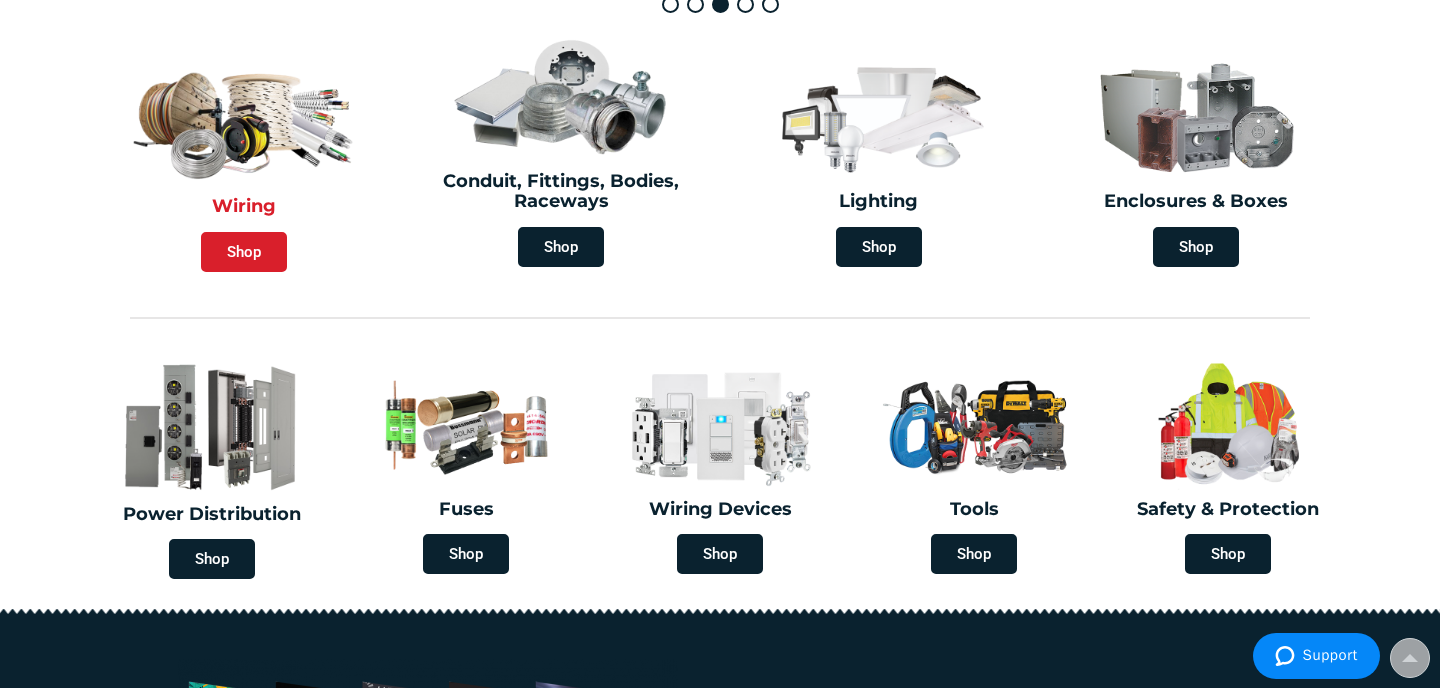 click on "Shop" at bounding box center (244, 252) 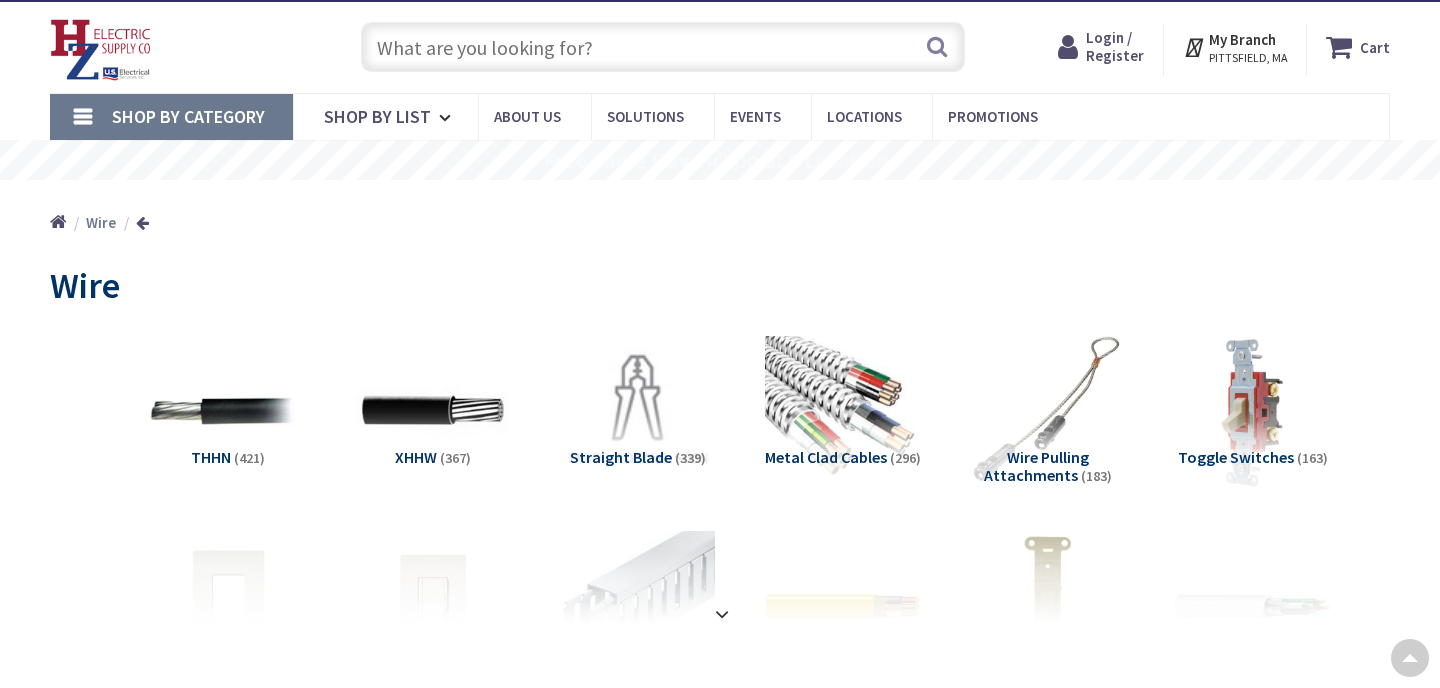 scroll, scrollTop: 168, scrollLeft: 0, axis: vertical 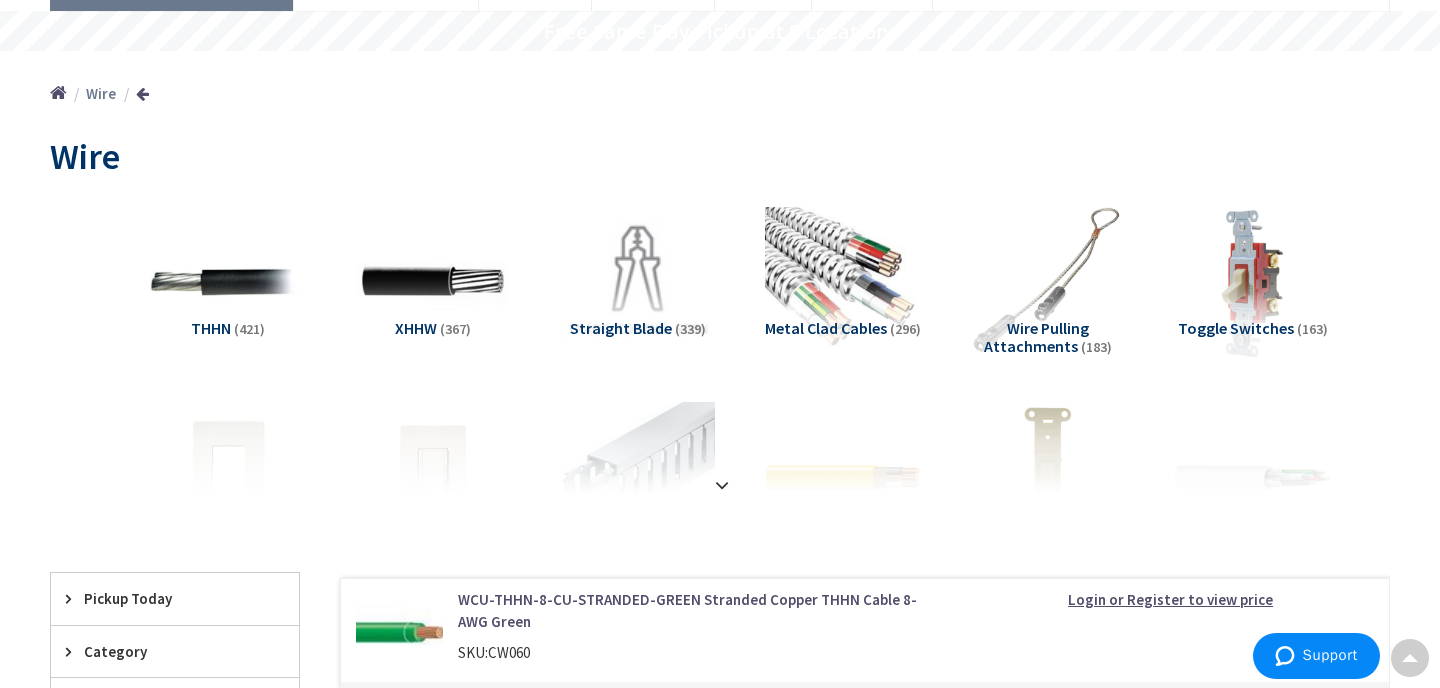 click on "Metal Clad Cables" at bounding box center [826, 328] 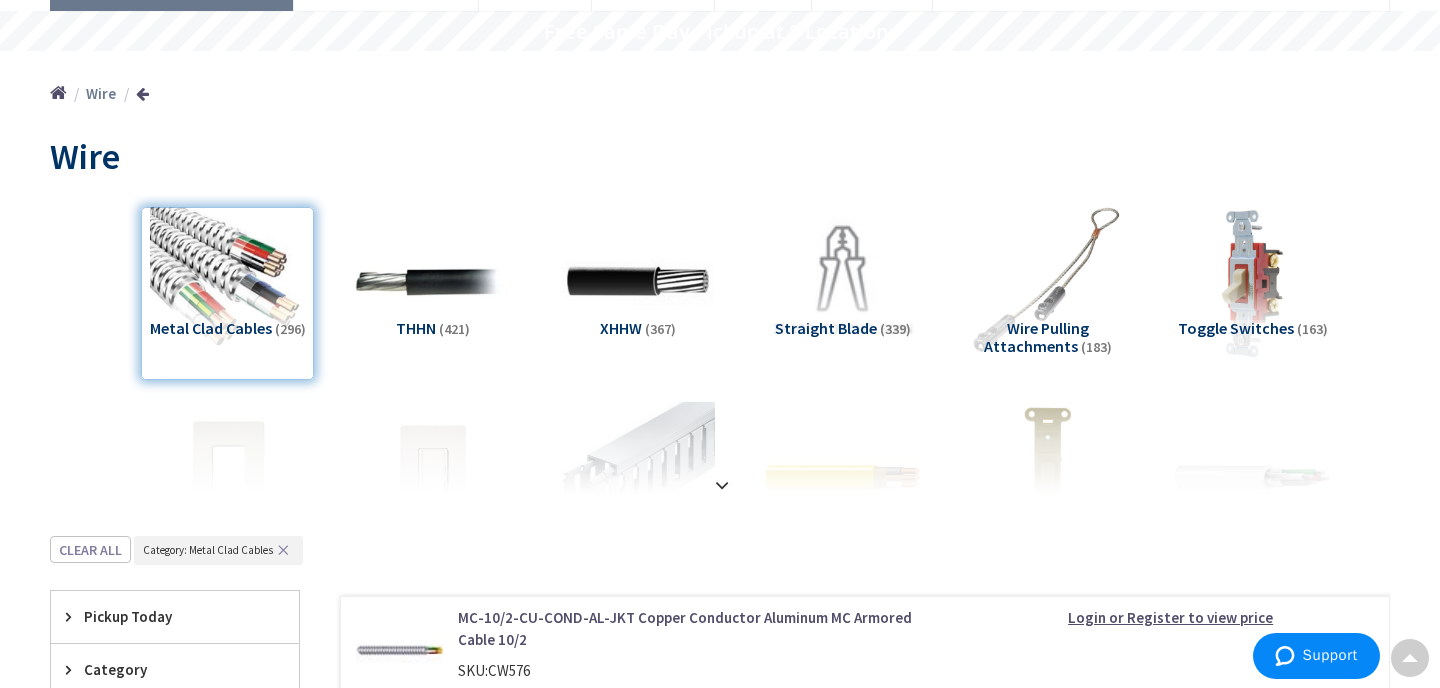 scroll, scrollTop: 704, scrollLeft: 0, axis: vertical 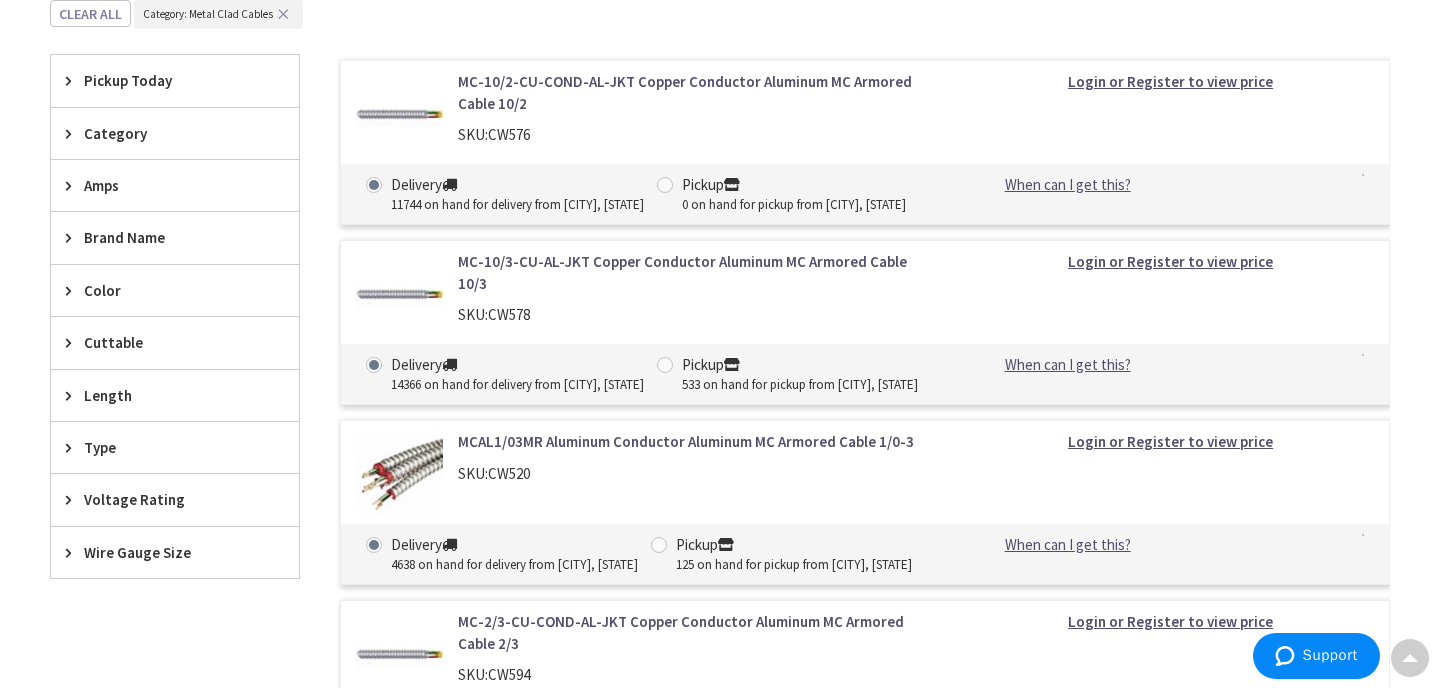 click on "Type" at bounding box center (165, 447) 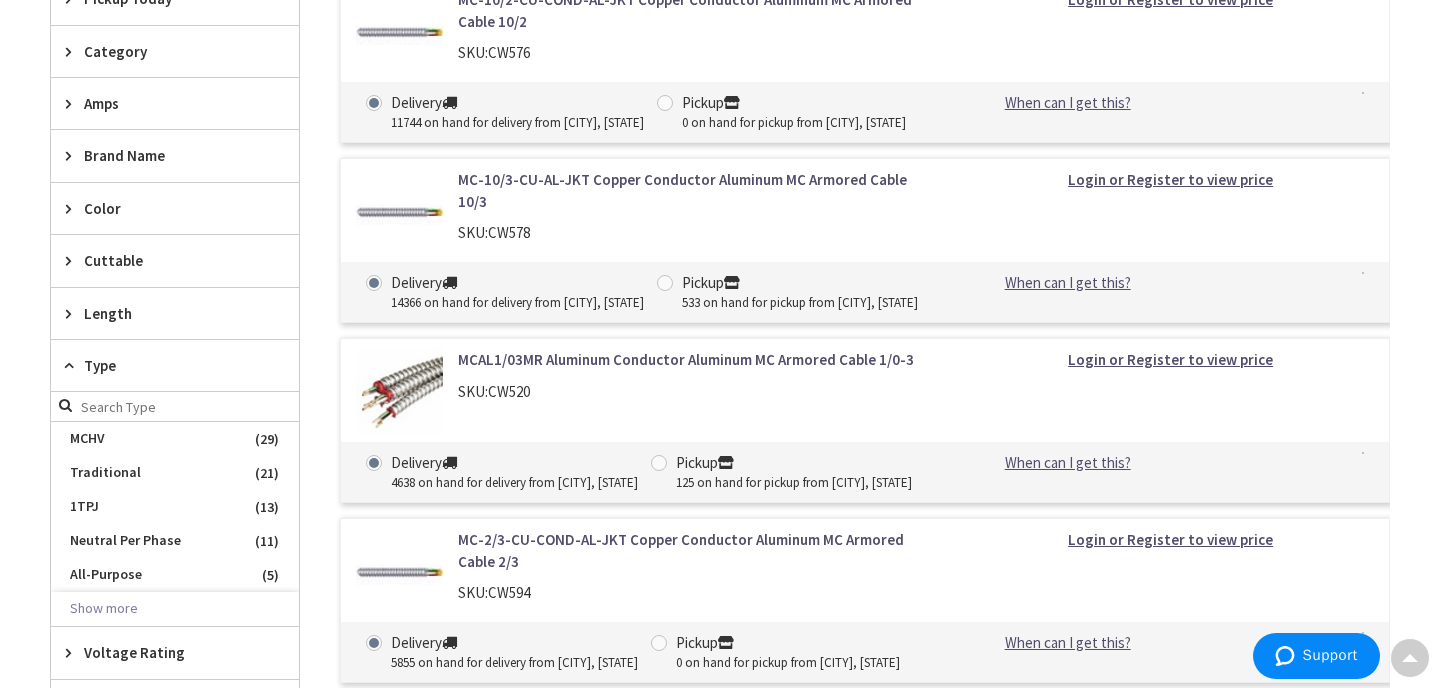 scroll, scrollTop: 793, scrollLeft: 0, axis: vertical 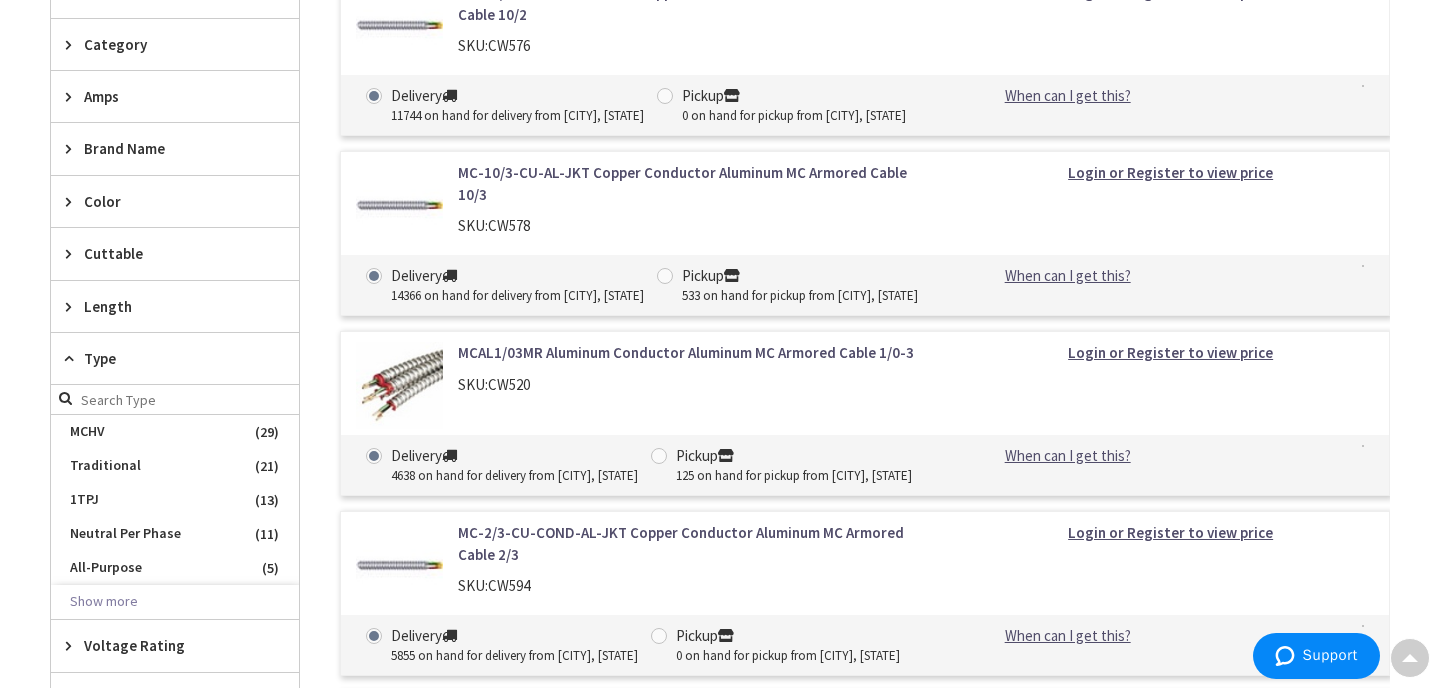 click on "Back
Wire
View Subcategories
Metal Clad Cables
(296)
THHN
(421)
XHHW
(367)
THW" at bounding box center (720, 204) 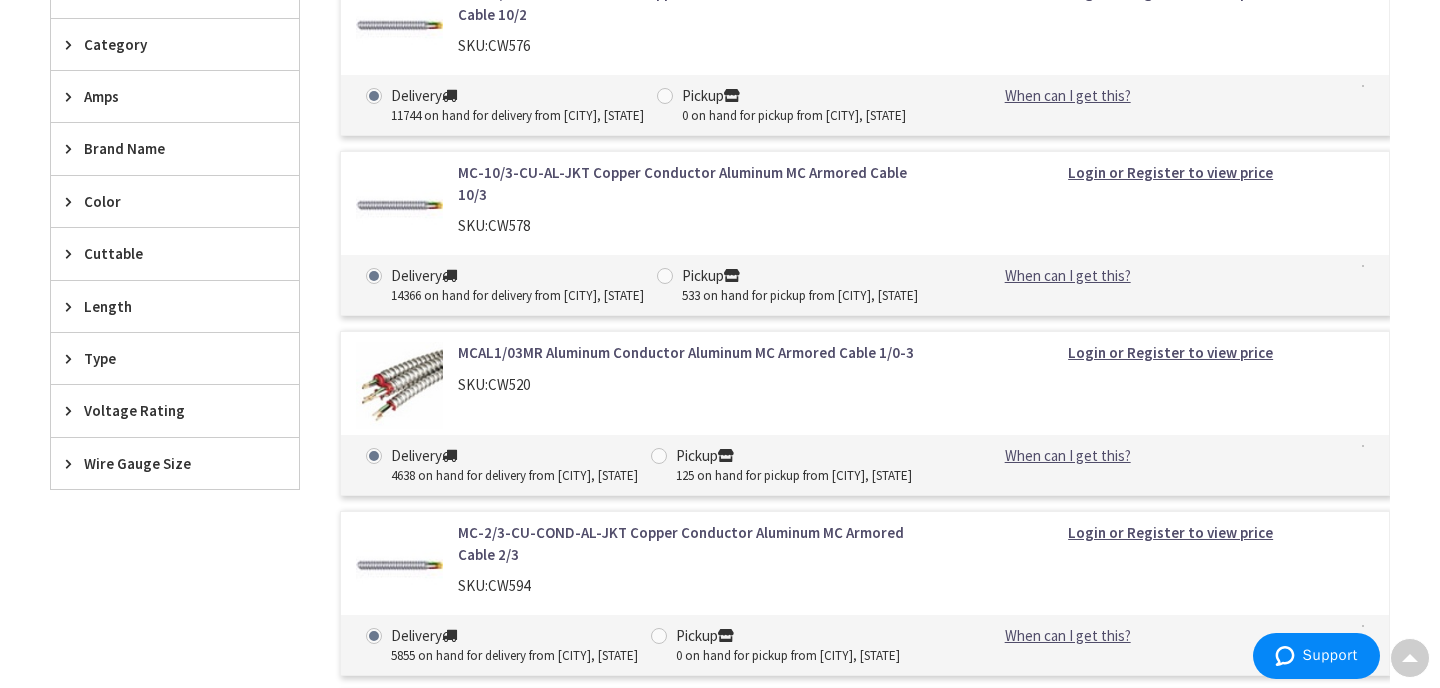click at bounding box center (73, 463) 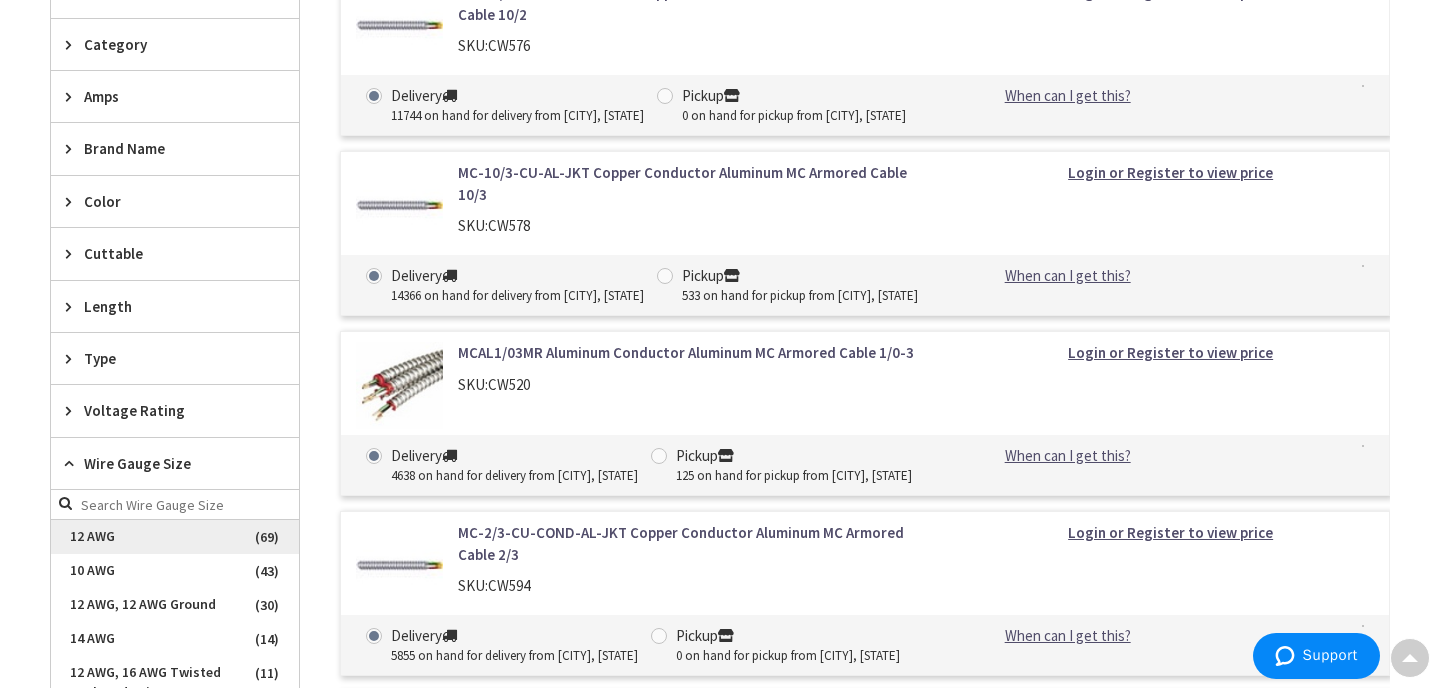 click on "12 AWG" at bounding box center (175, 537) 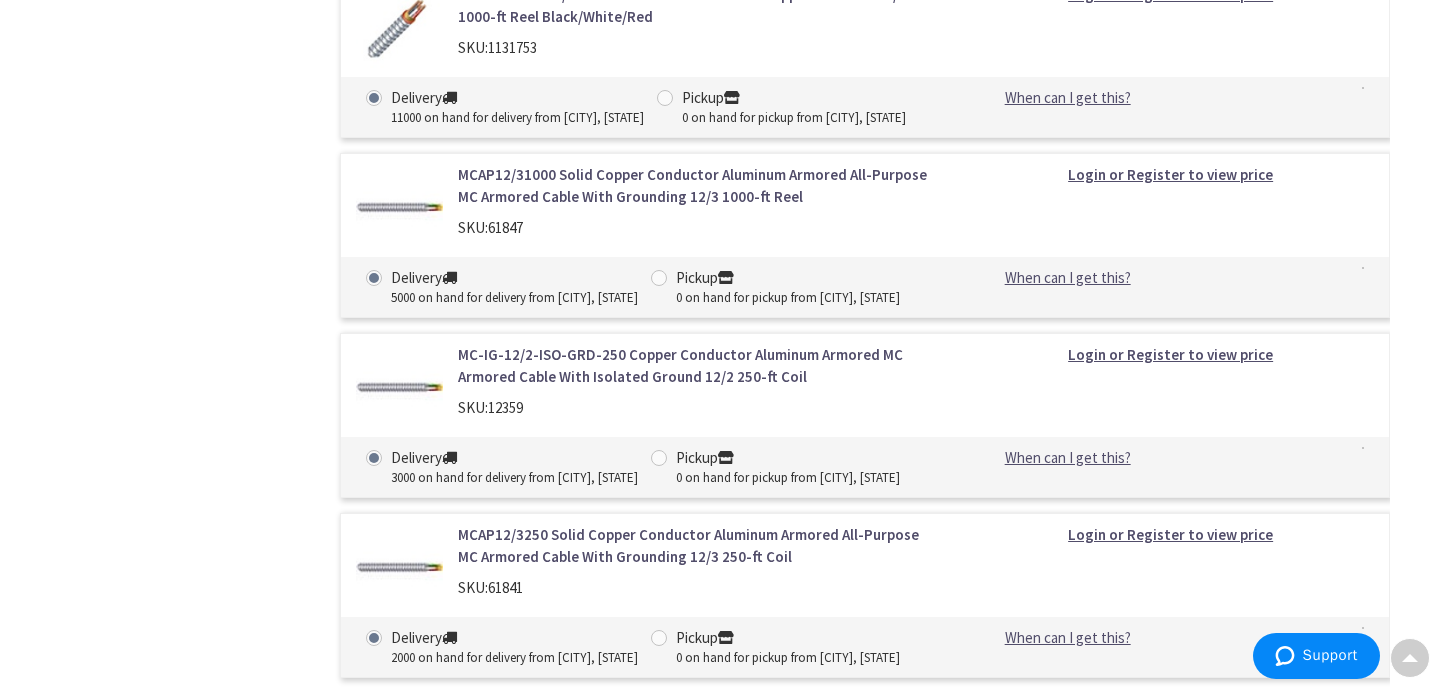 scroll, scrollTop: 3676, scrollLeft: 0, axis: vertical 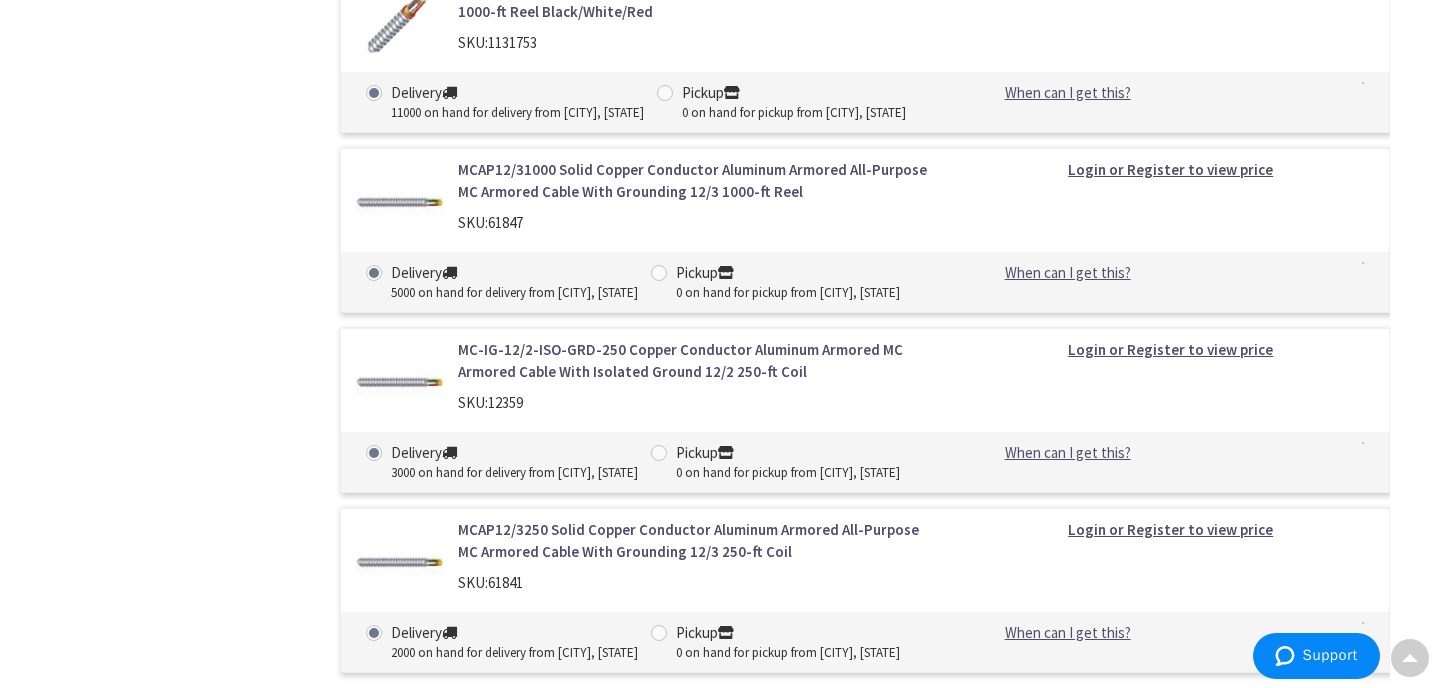 click on "MC-IG-12/2-ISO-GRD-250 Copper Conductor Aluminum Armored MC Armored Cable With Isolated Ground 12/2 250-ft Coil" at bounding box center (697, 360) 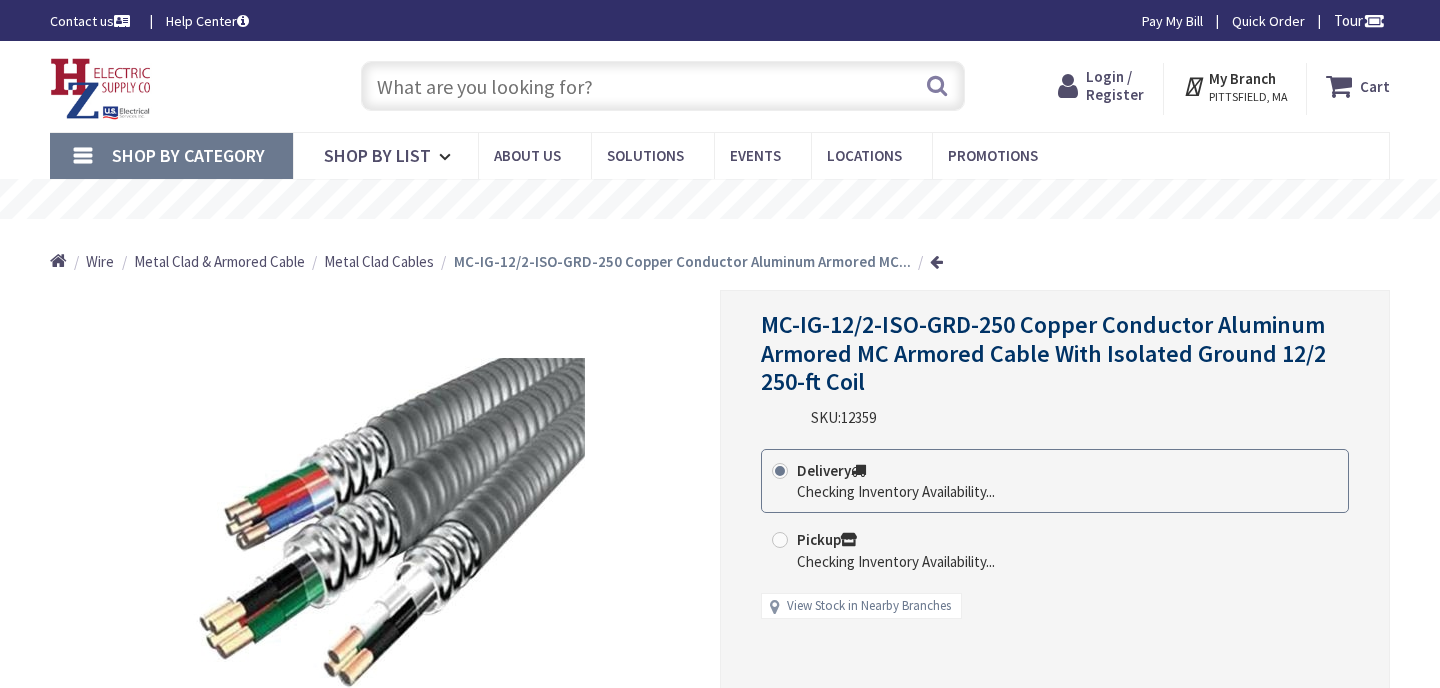 scroll, scrollTop: 0, scrollLeft: 0, axis: both 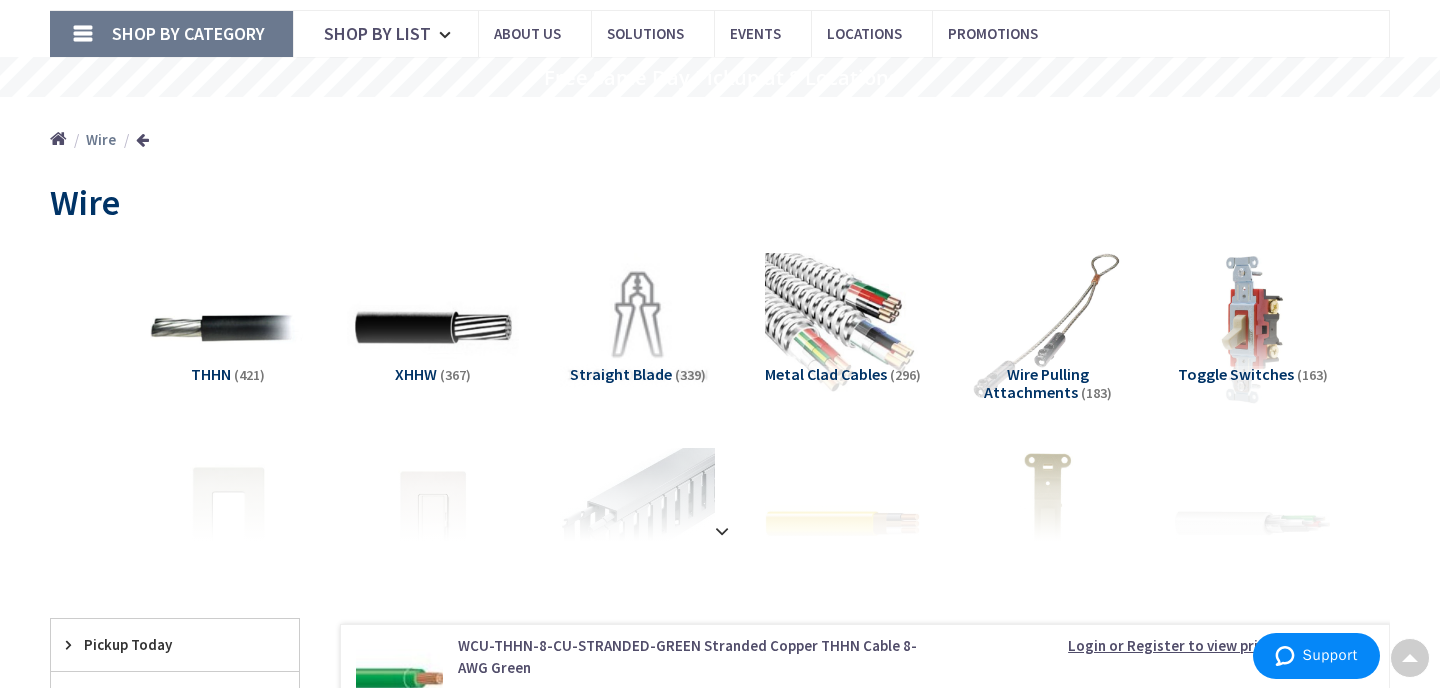 click at bounding box center [432, 328] 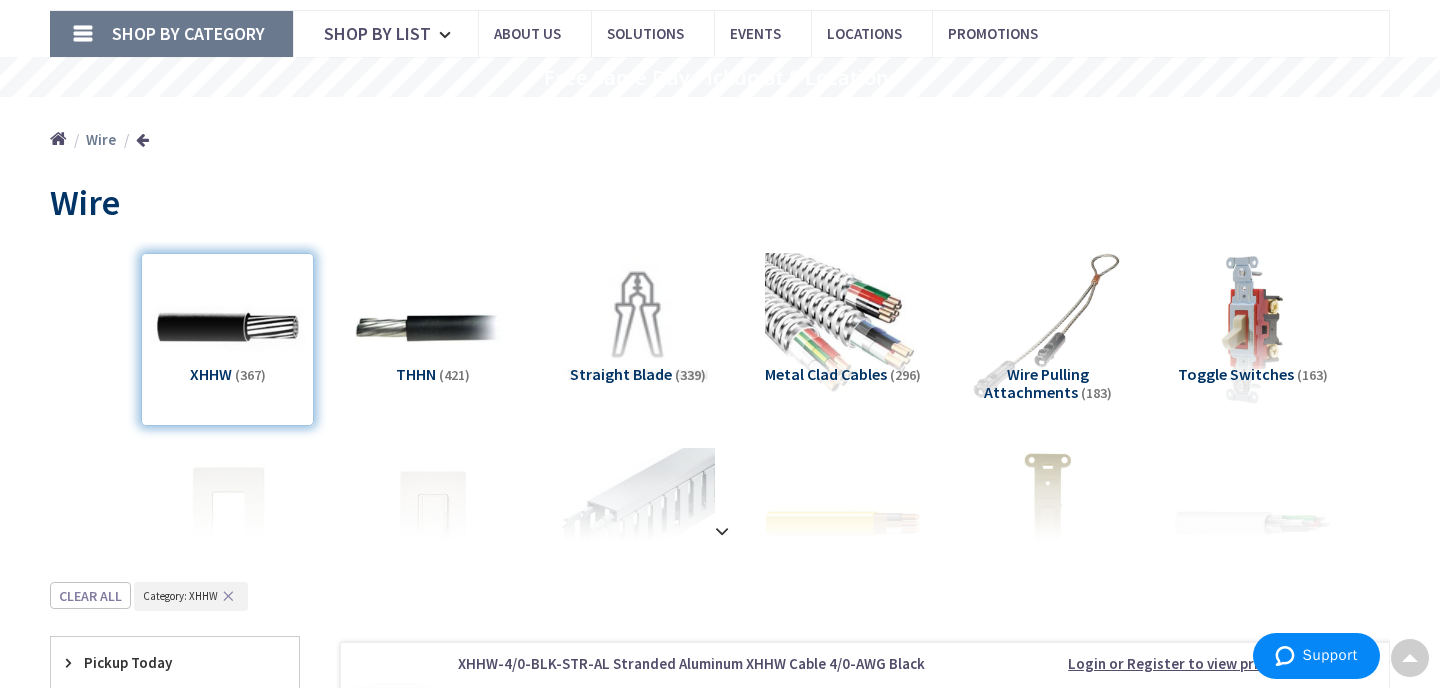 scroll, scrollTop: 704, scrollLeft: 0, axis: vertical 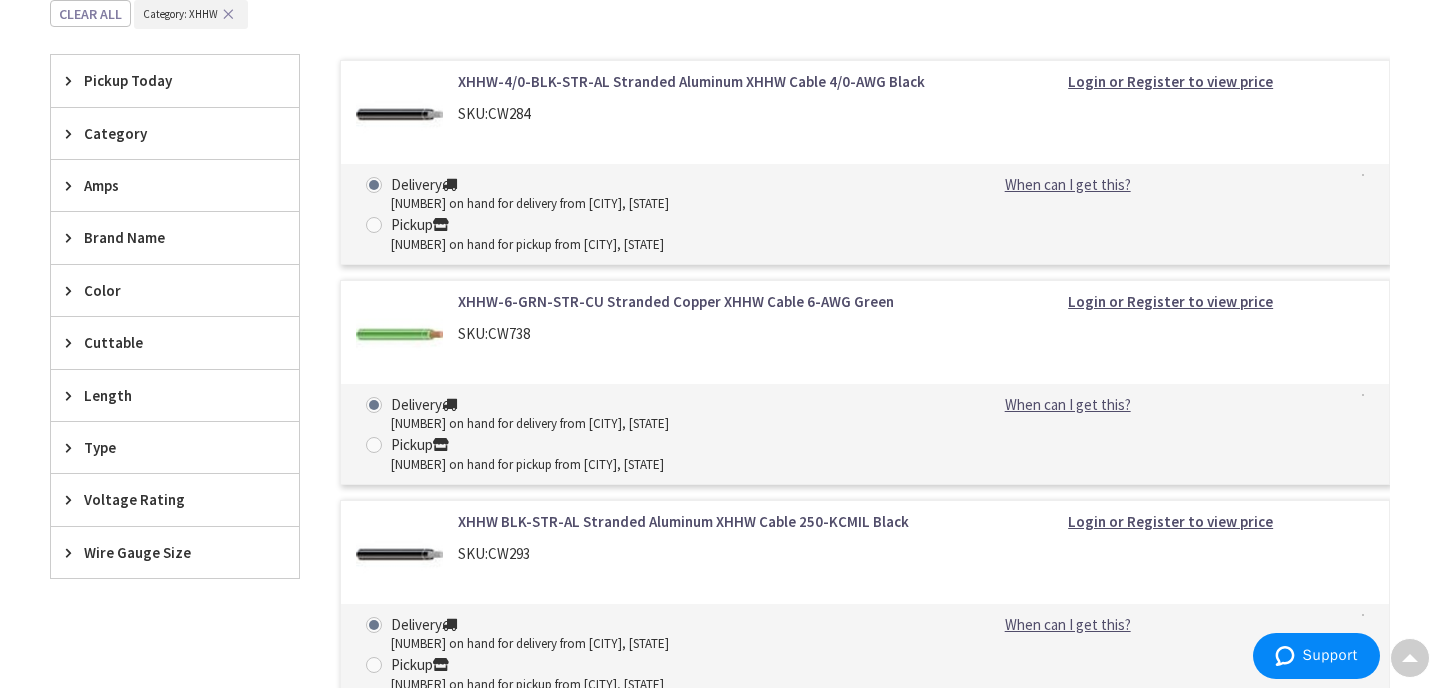 click on "Wire Gauge Size" at bounding box center [165, 552] 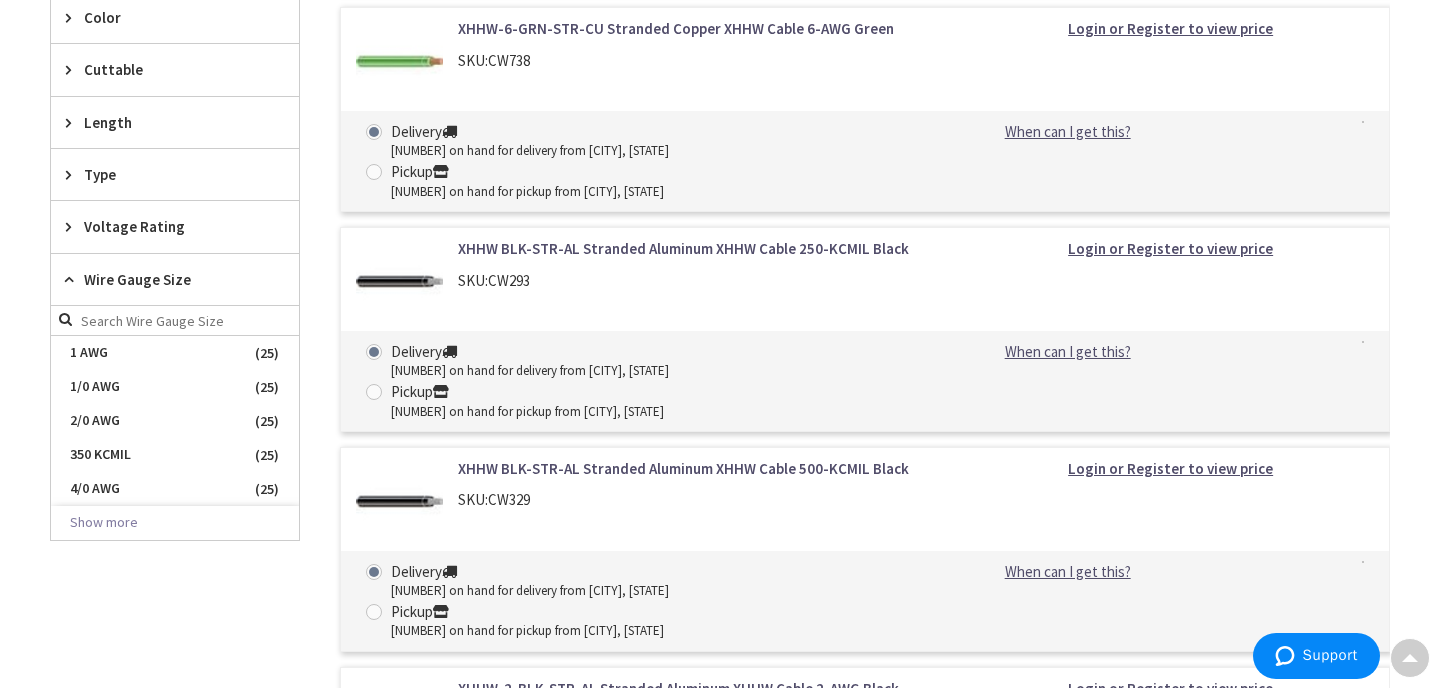 scroll, scrollTop: 978, scrollLeft: 0, axis: vertical 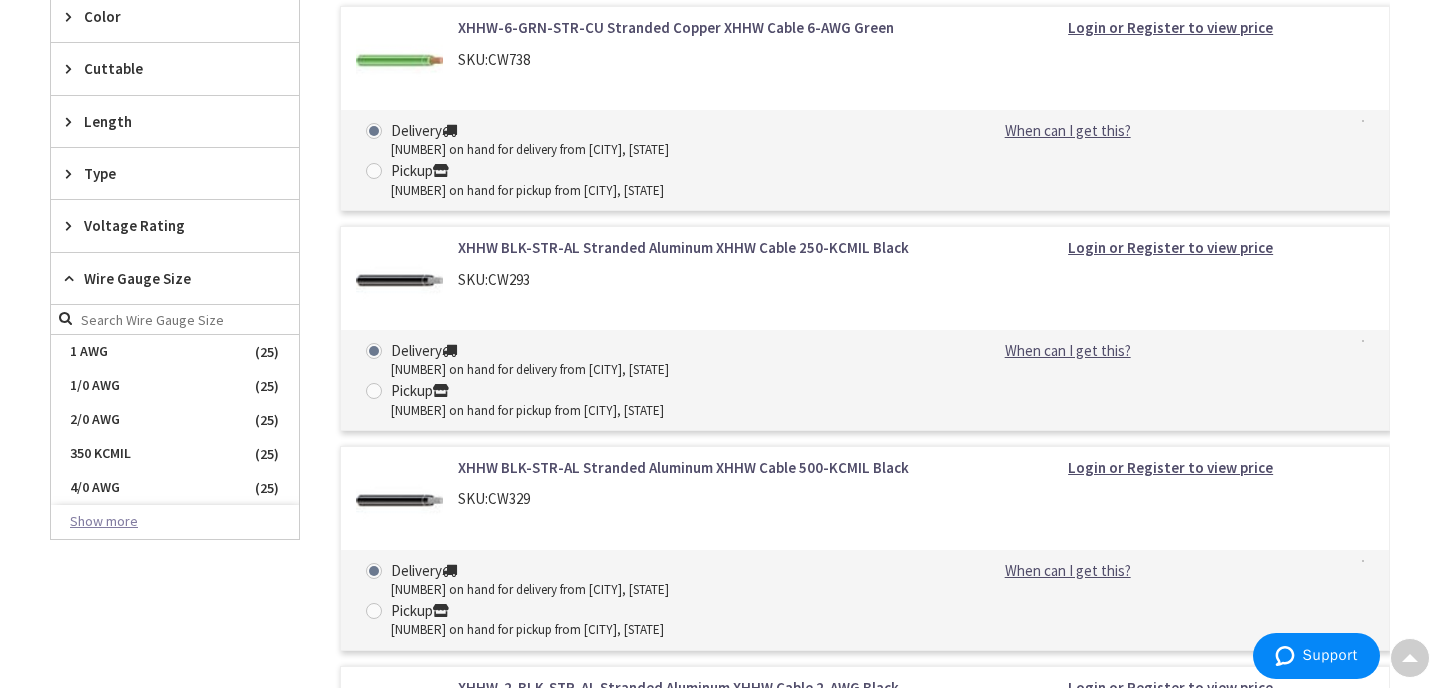click on "Show more" at bounding box center [175, 522] 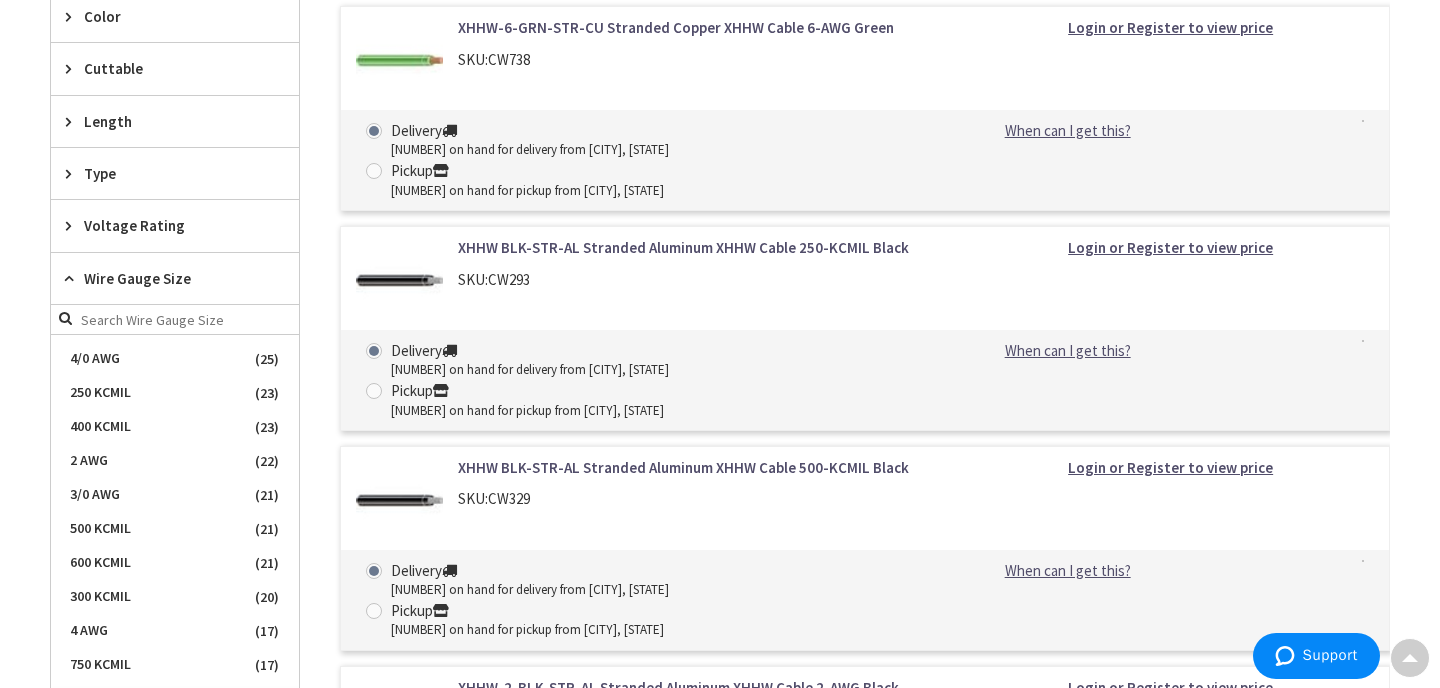 scroll, scrollTop: 130, scrollLeft: 0, axis: vertical 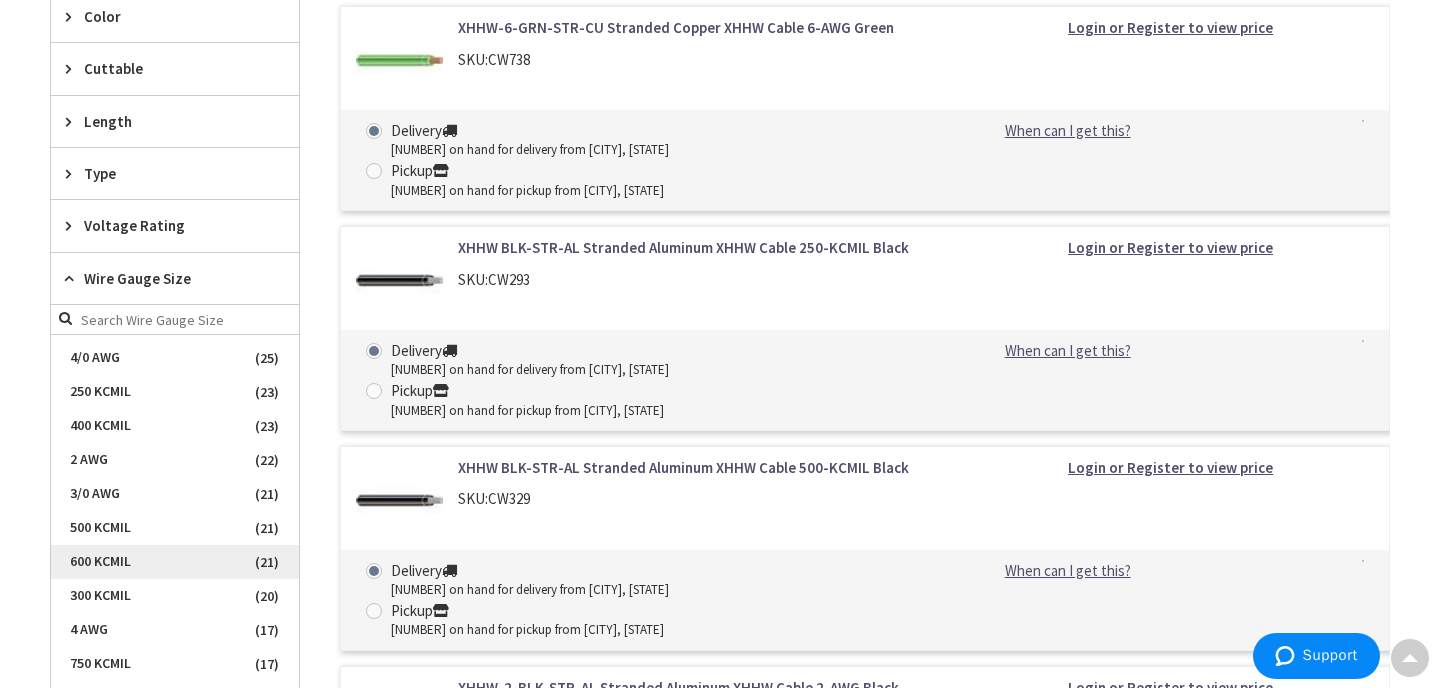click on "600 KCMIL" at bounding box center [175, 562] 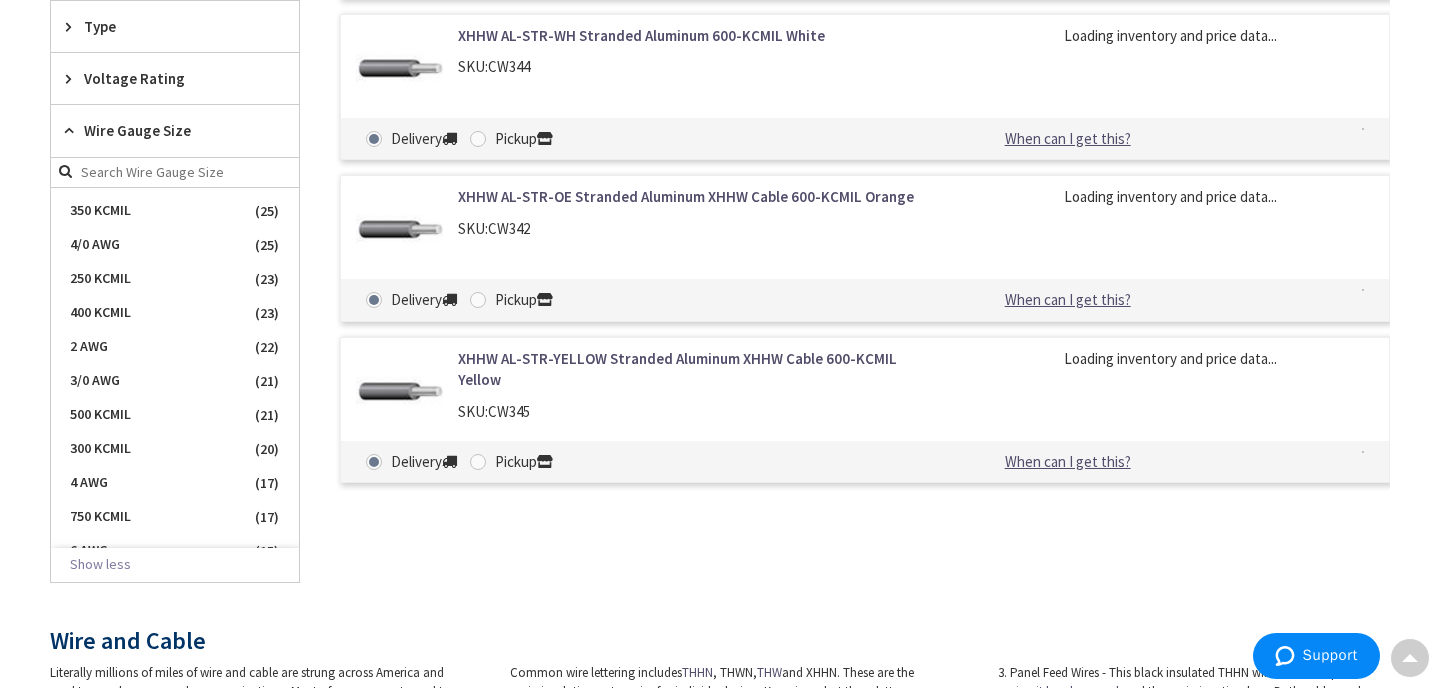 scroll, scrollTop: 831, scrollLeft: 0, axis: vertical 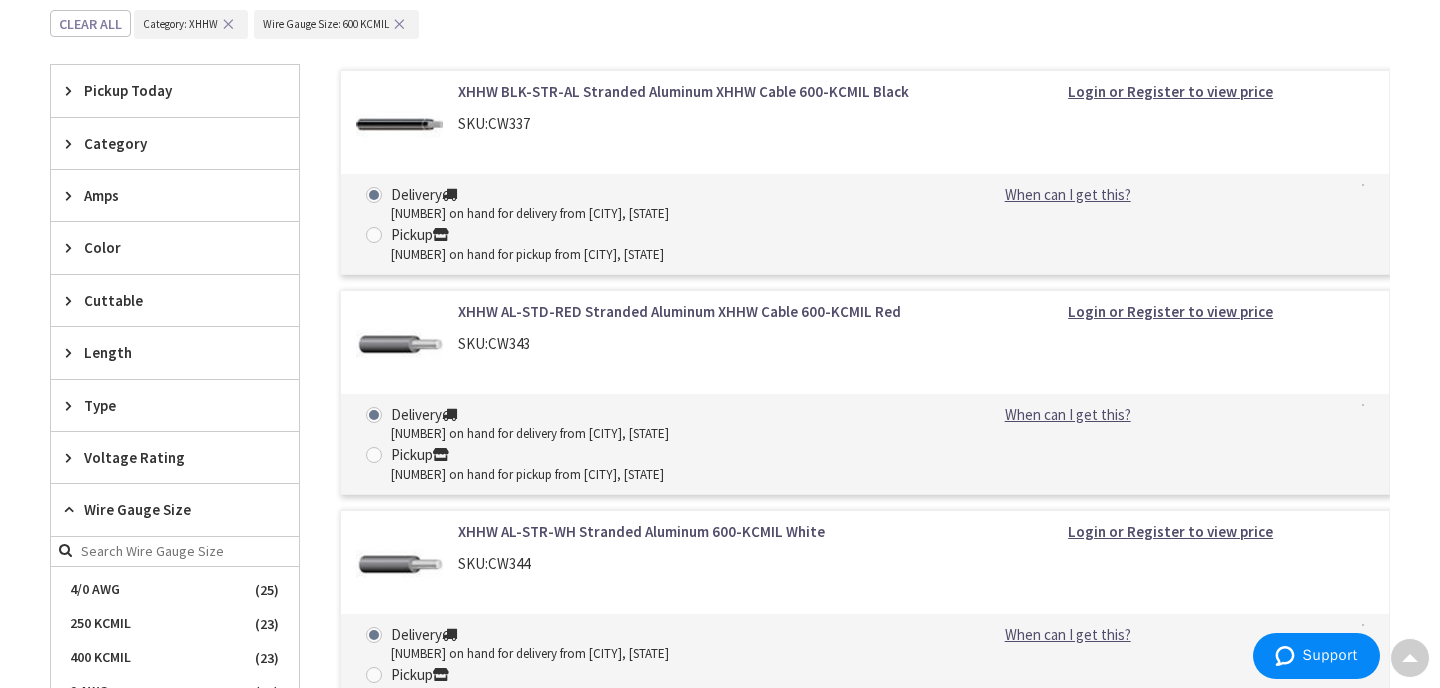 click on "XHHW AL-STD-RED Stranded Aluminum XHHW Cable 600-KCMIL Red" at bounding box center (697, 311) 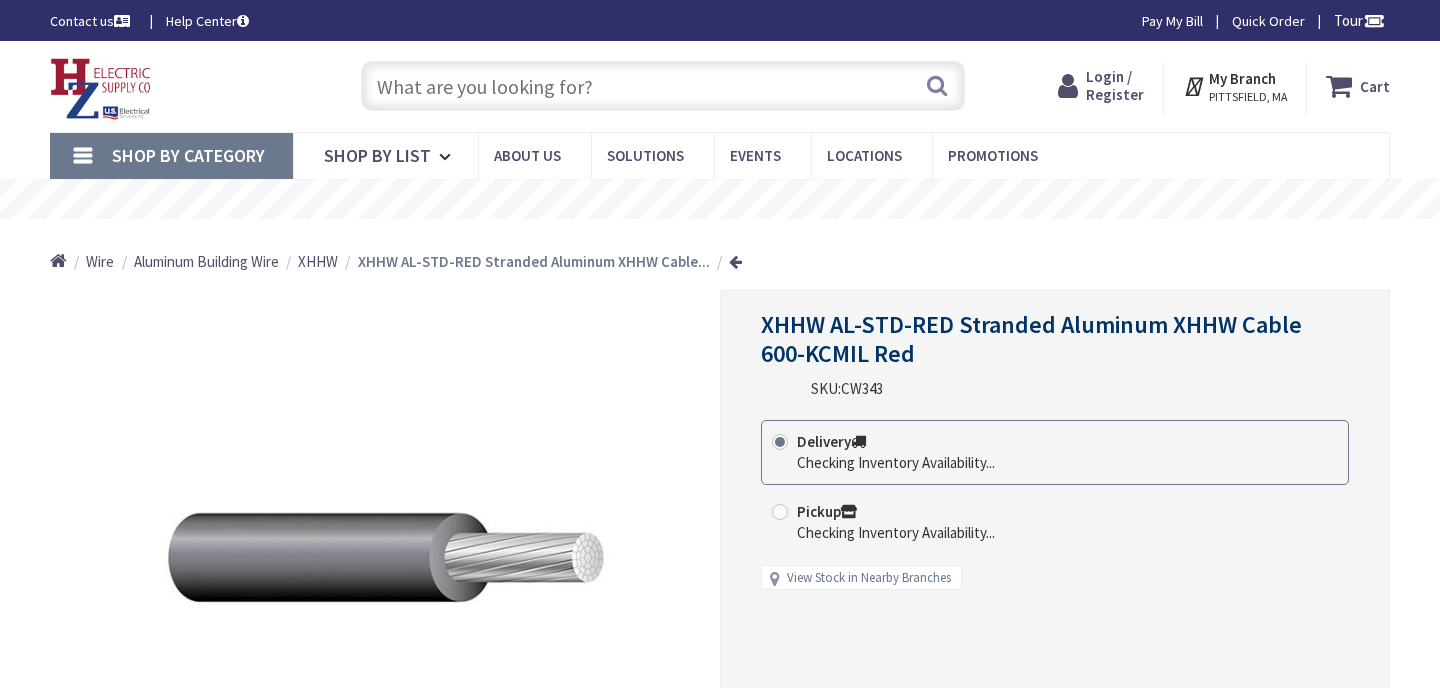 scroll, scrollTop: 0, scrollLeft: 0, axis: both 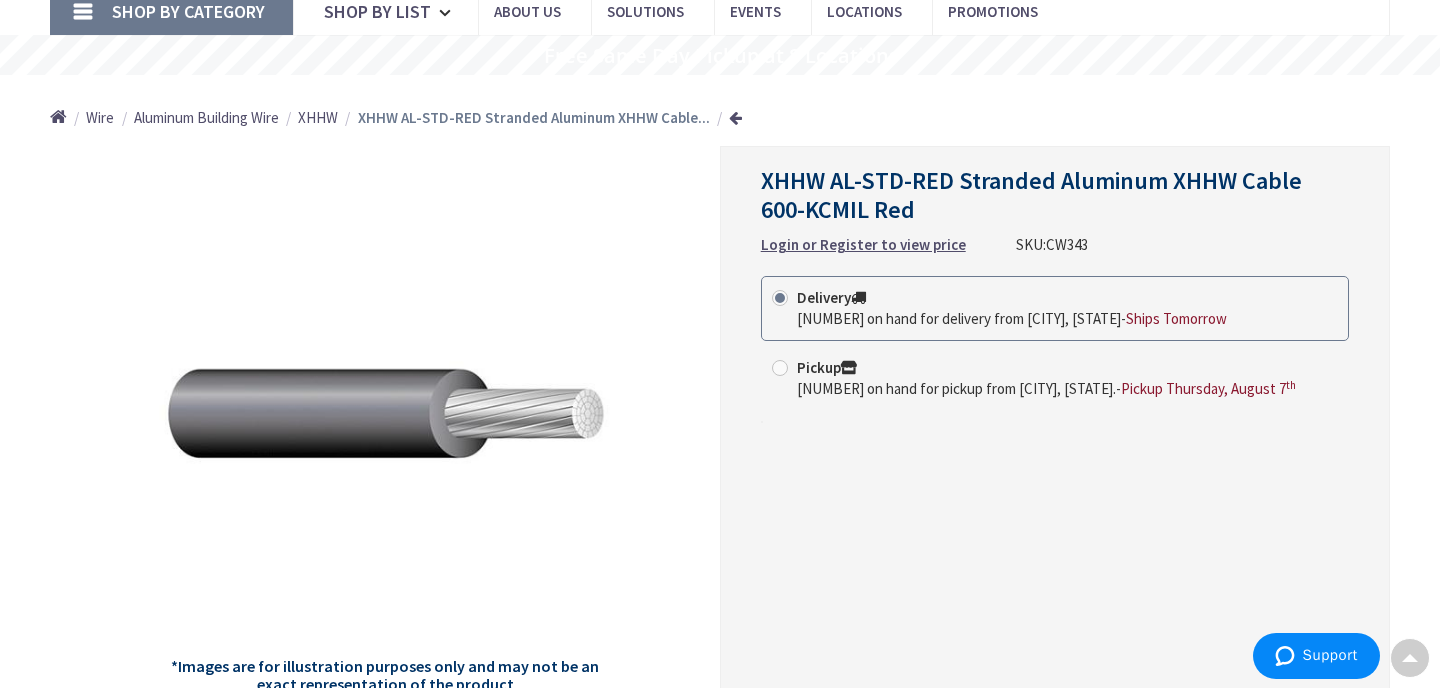 click on "*Images are for illustration purposes only and may not be an exact representation of the product" at bounding box center (385, 424) 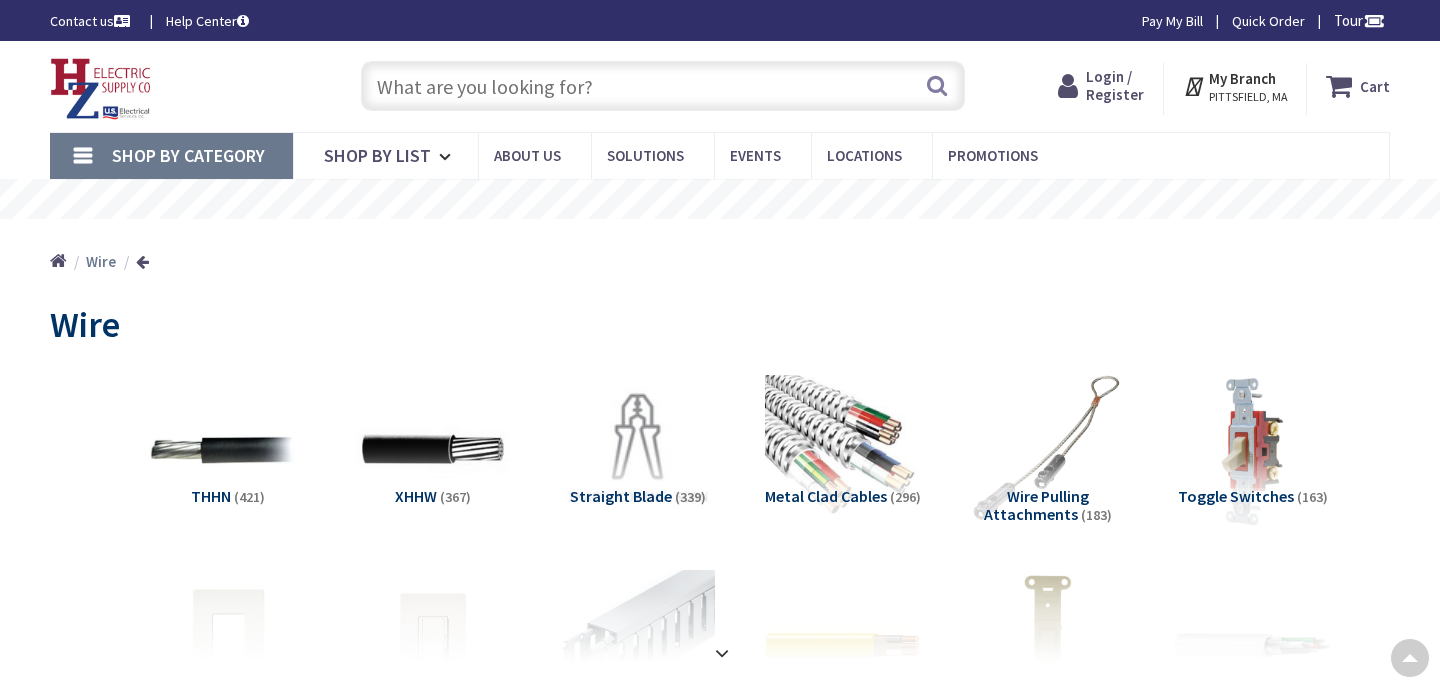 scroll, scrollTop: 686, scrollLeft: 0, axis: vertical 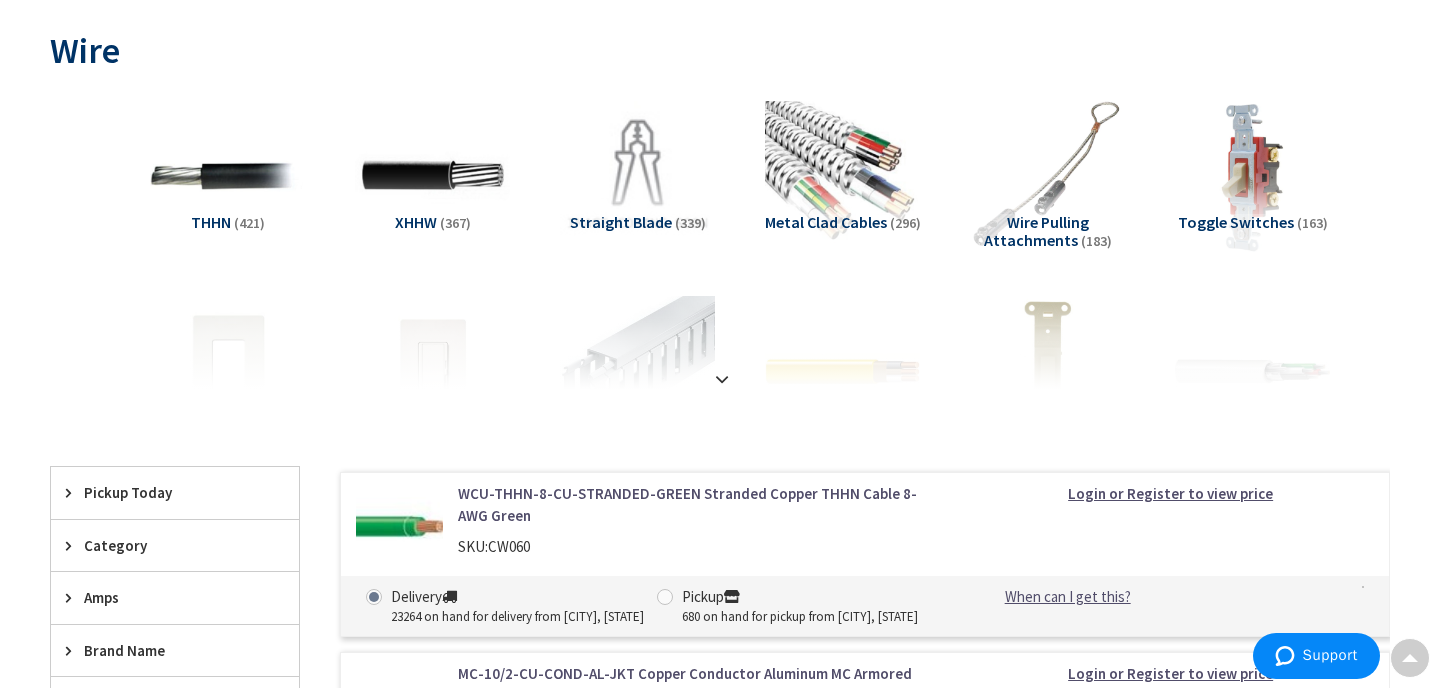 click on "XHHW" at bounding box center [416, 222] 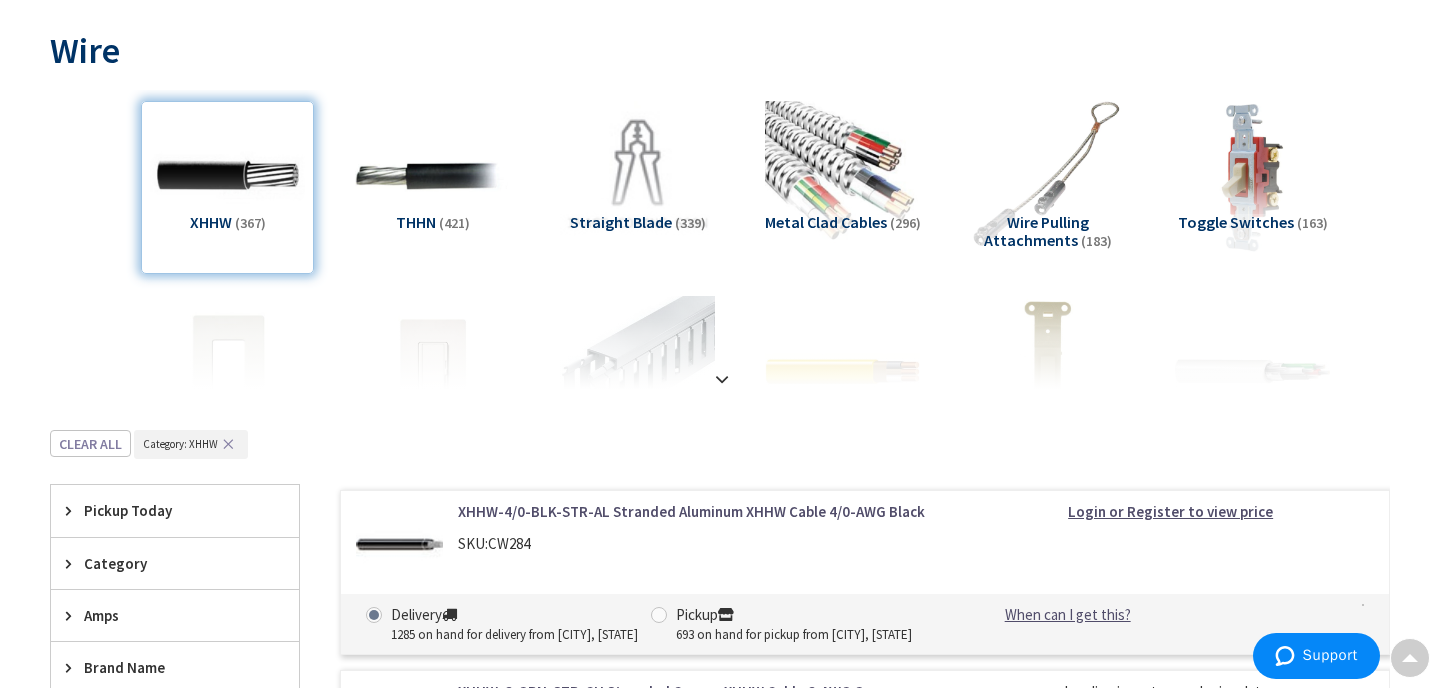 scroll, scrollTop: 704, scrollLeft: 0, axis: vertical 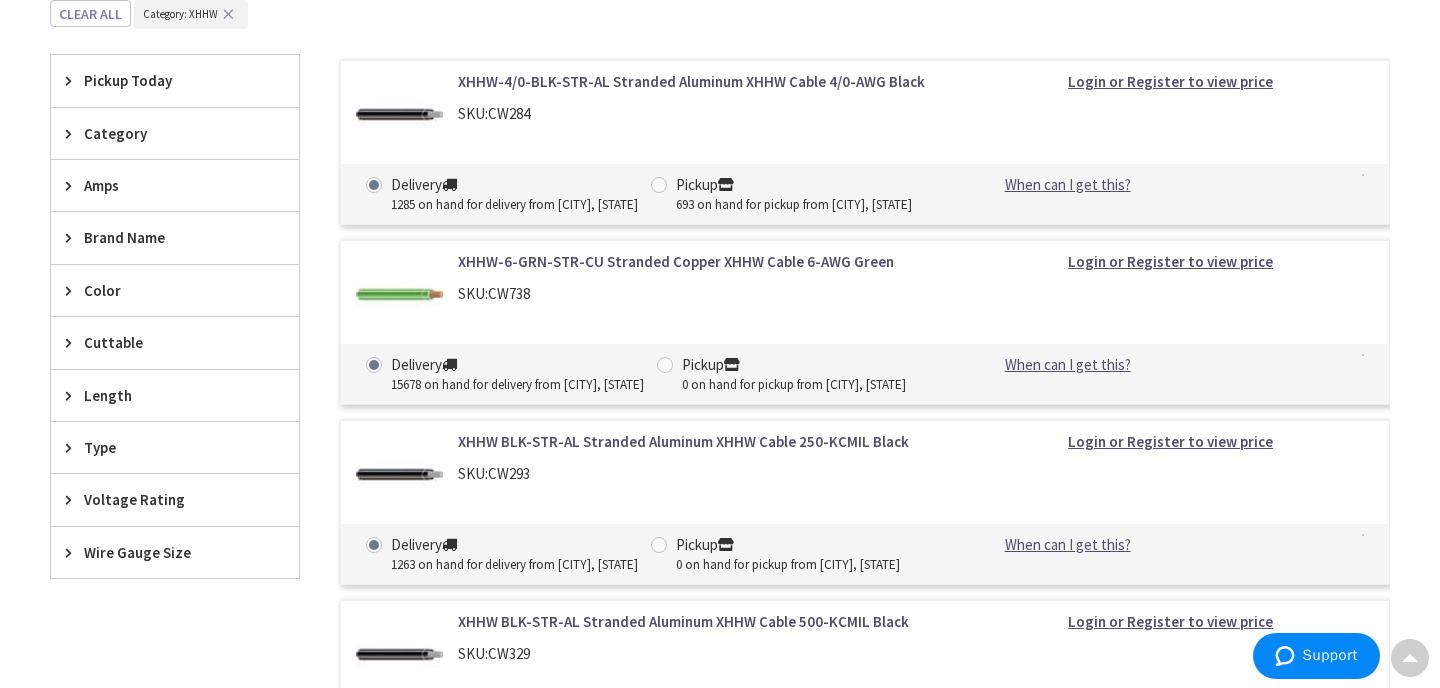 click on "Wire Gauge Size" at bounding box center (165, 552) 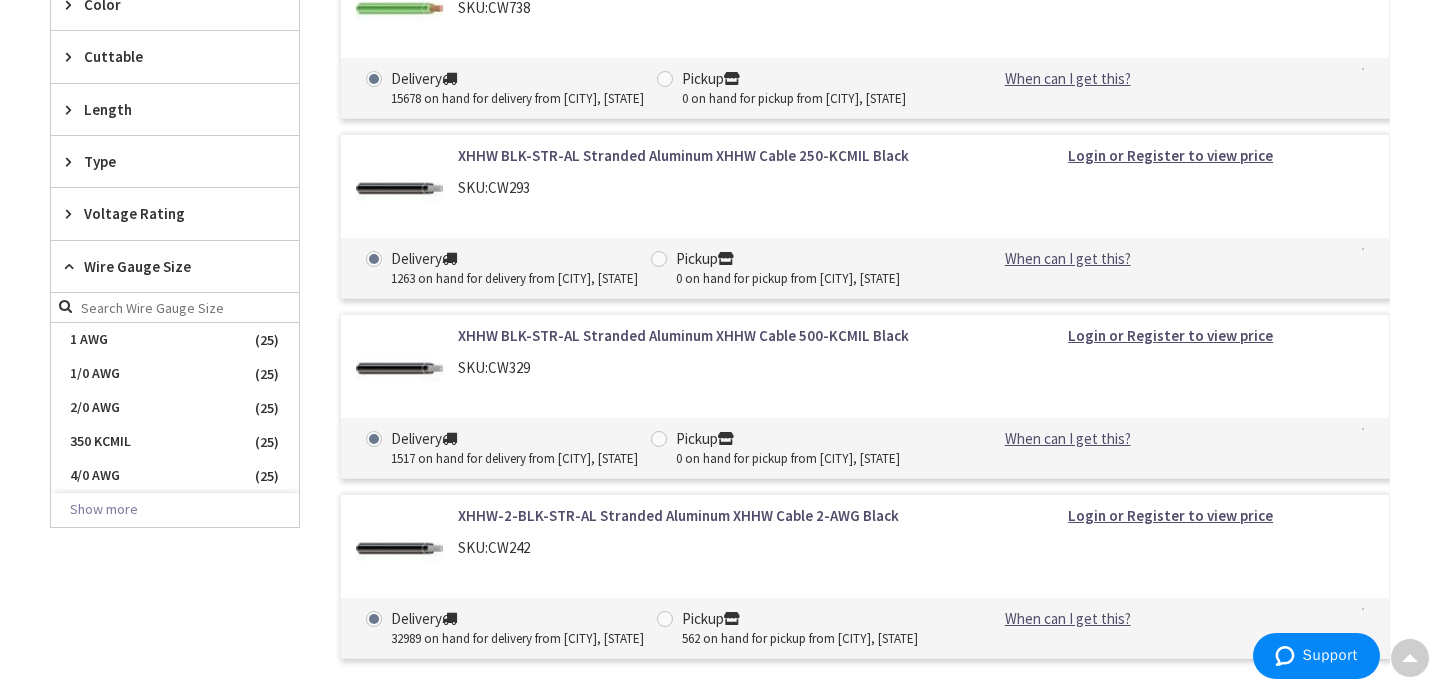scroll, scrollTop: 995, scrollLeft: 0, axis: vertical 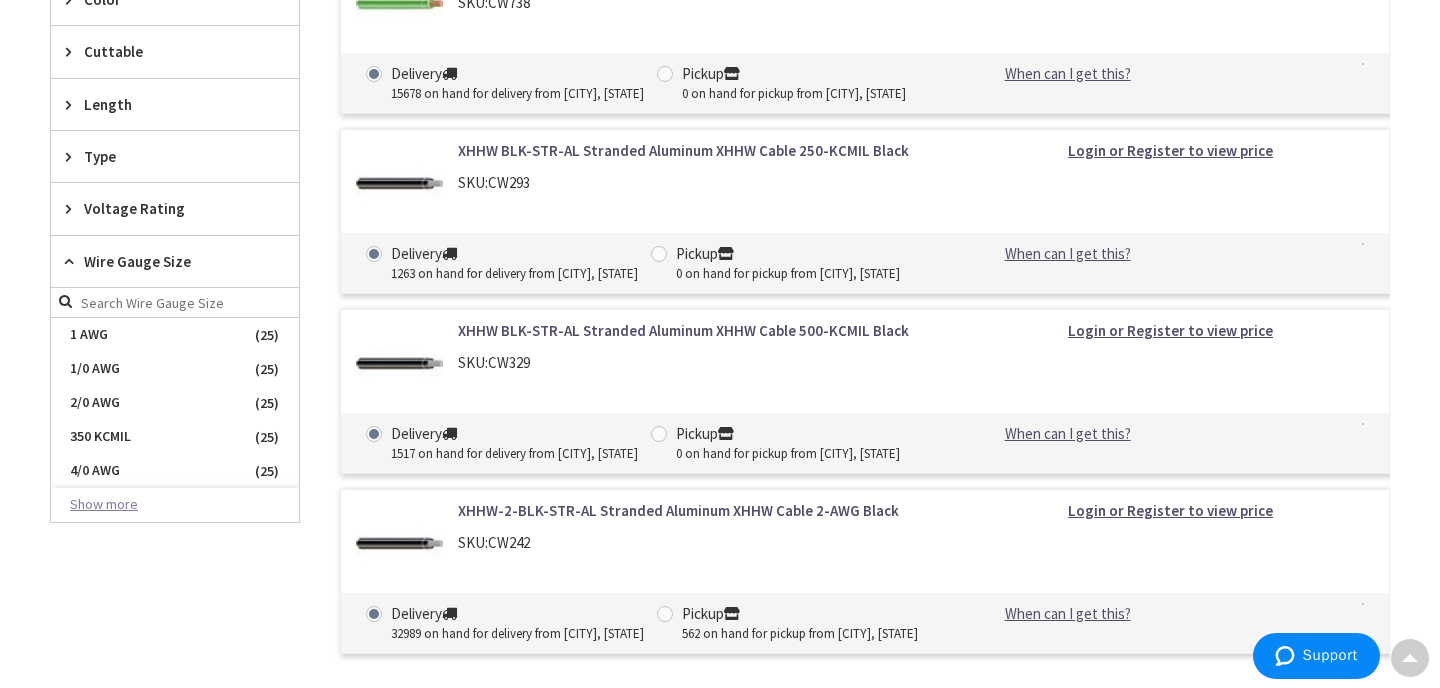 click on "Show more" at bounding box center (175, 505) 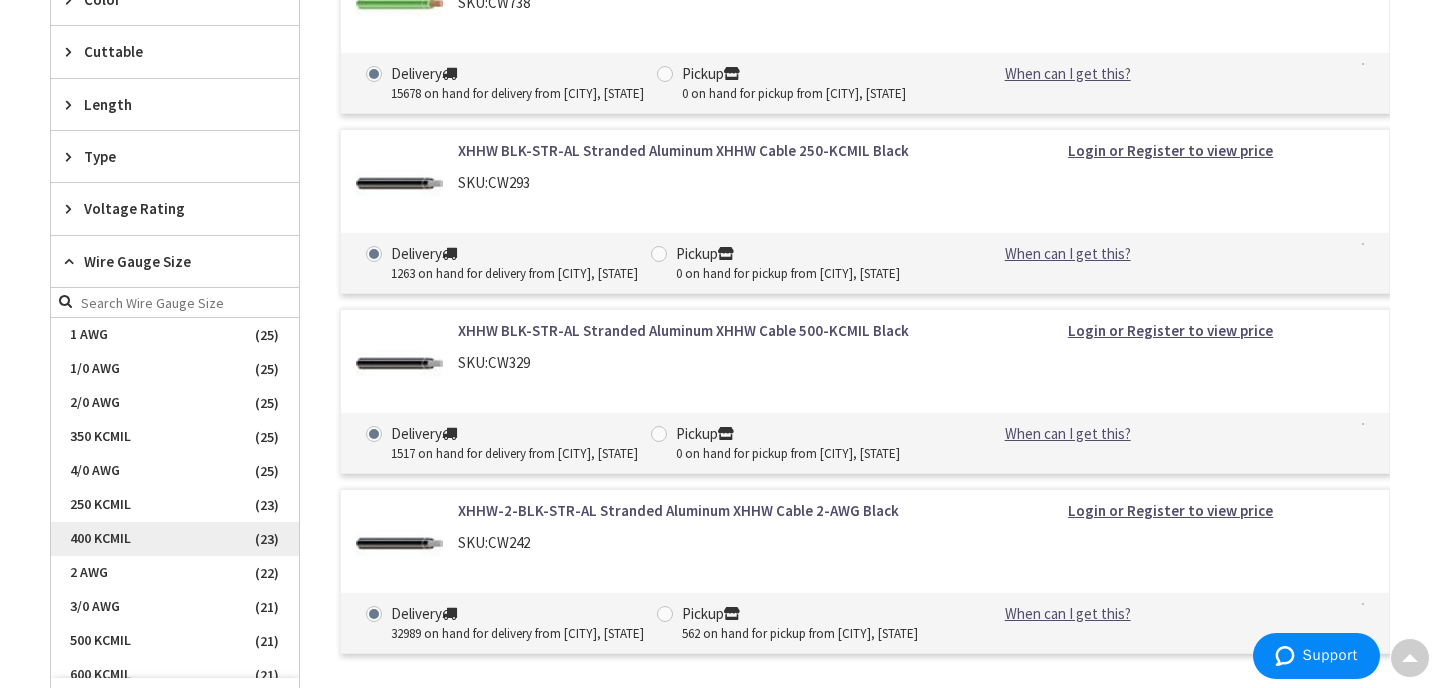 click on "400 KCMIL" at bounding box center (175, 539) 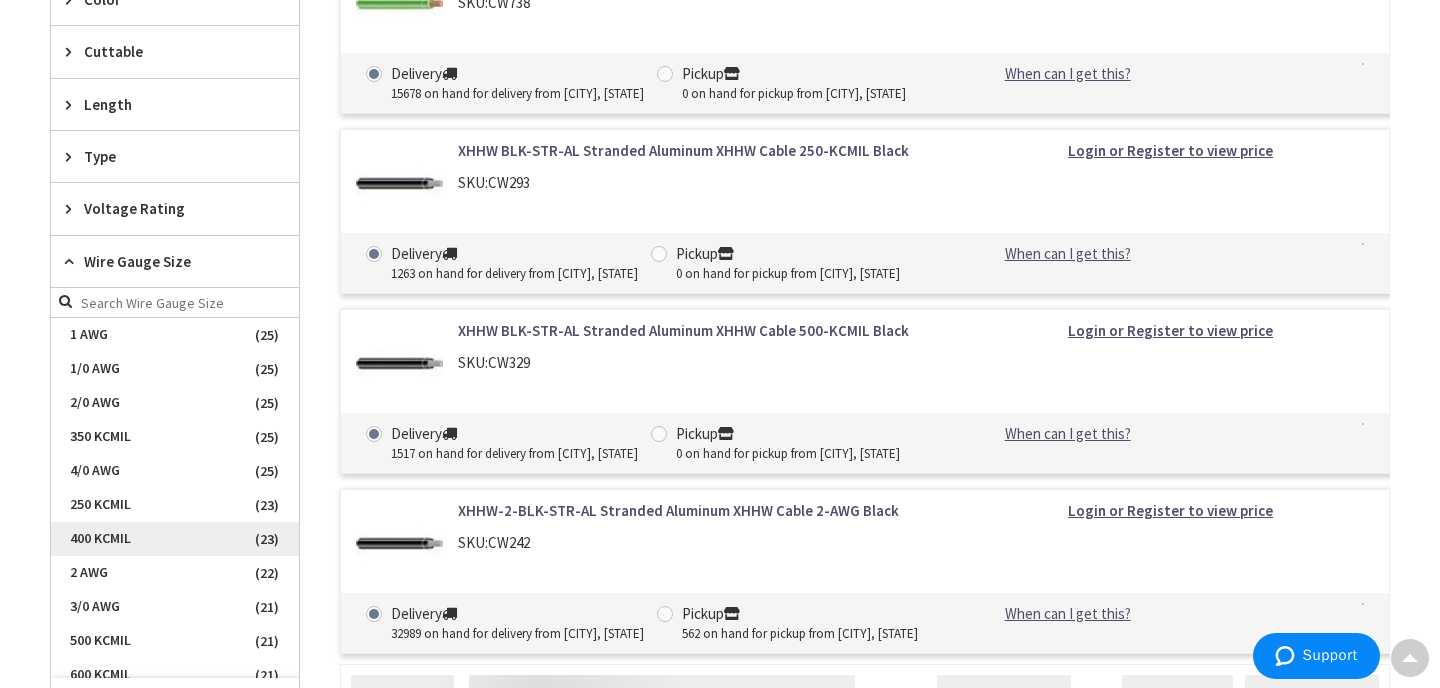click on "400 KCMIL" at bounding box center (175, 539) 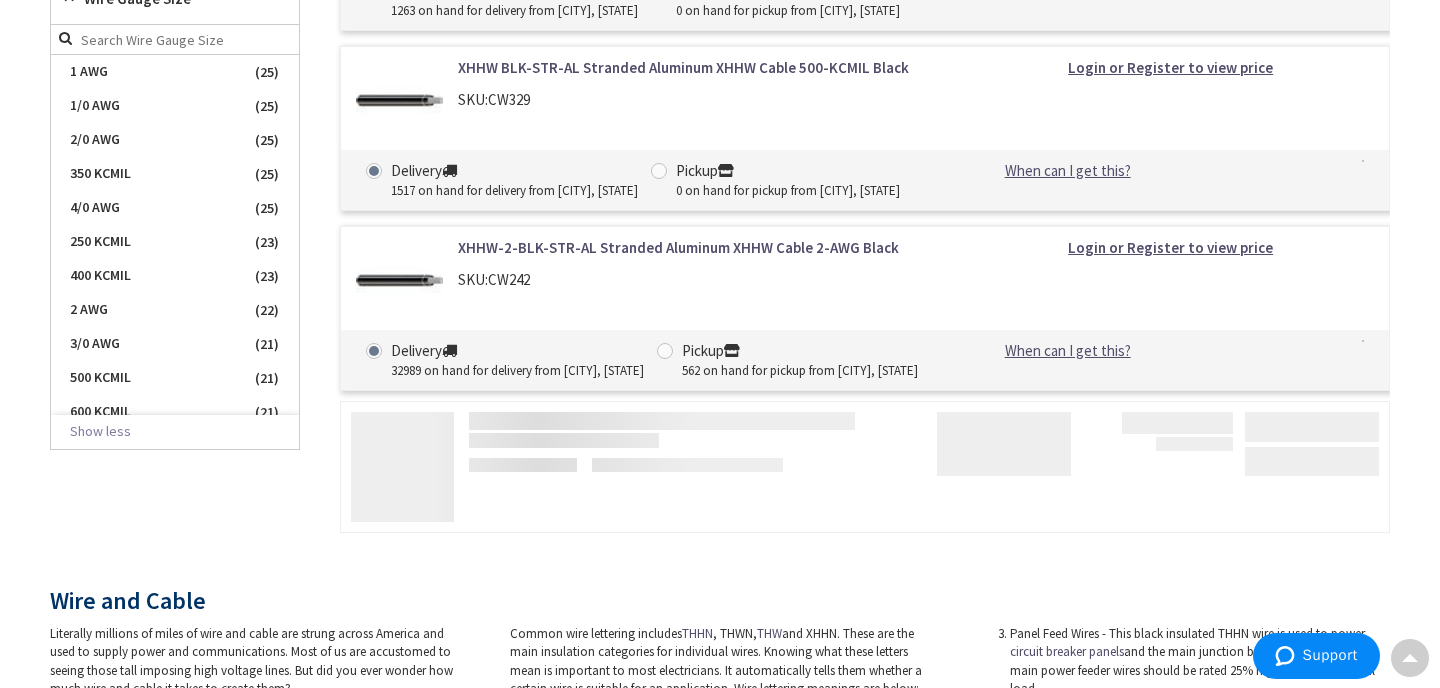 scroll, scrollTop: 1356, scrollLeft: 0, axis: vertical 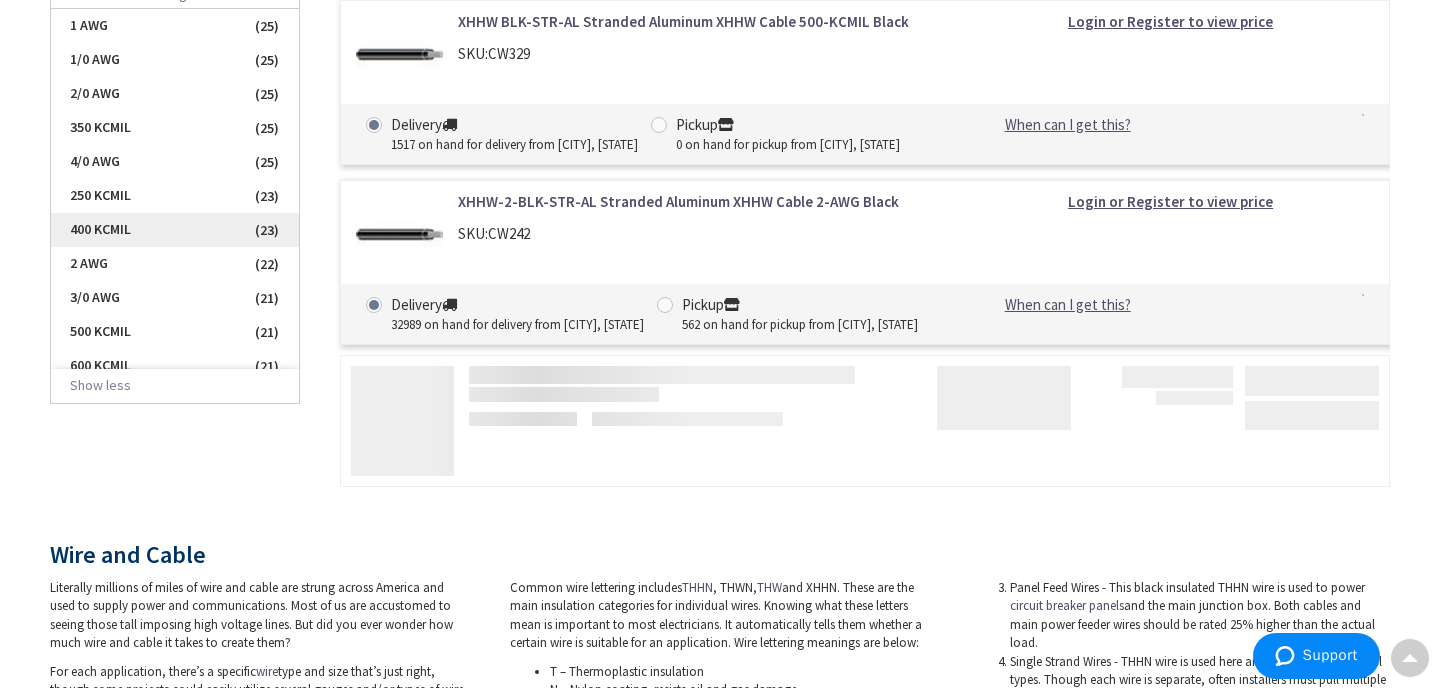 click on "400 KCMIL" at bounding box center (175, 230) 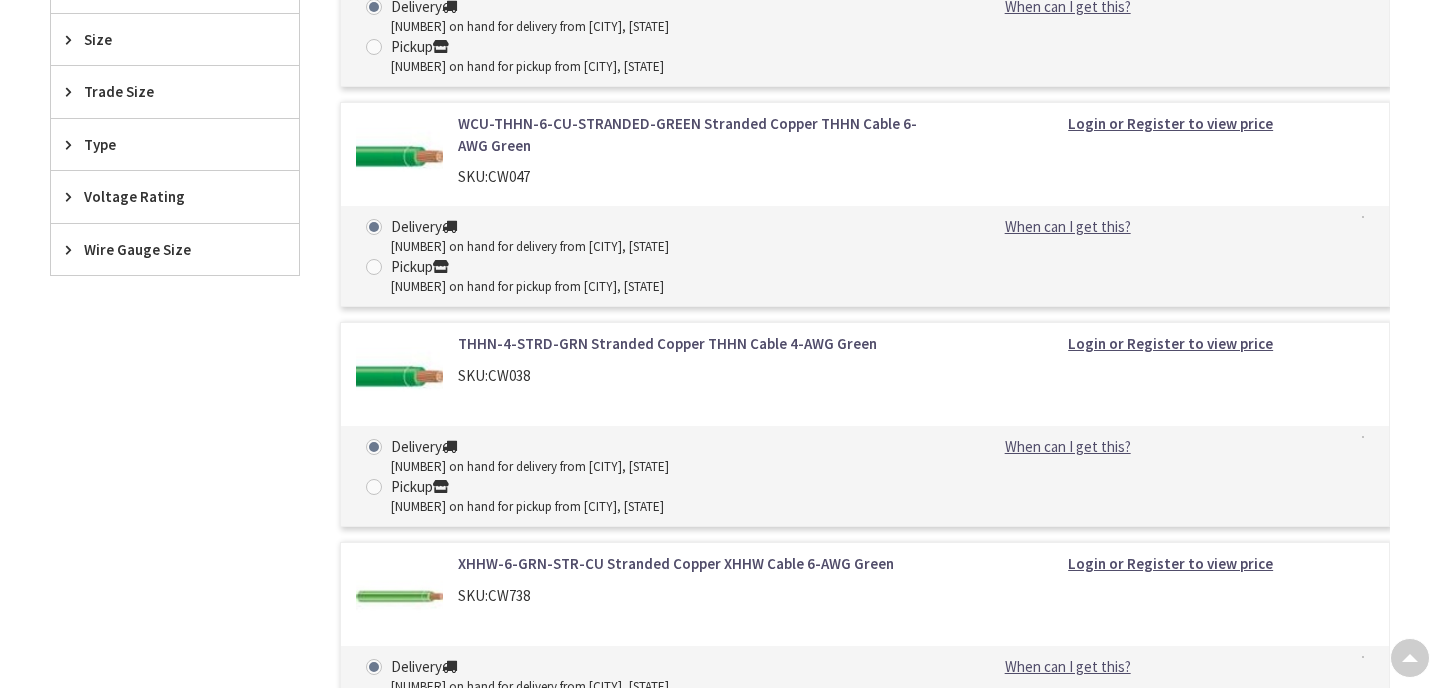 scroll, scrollTop: 1304, scrollLeft: 0, axis: vertical 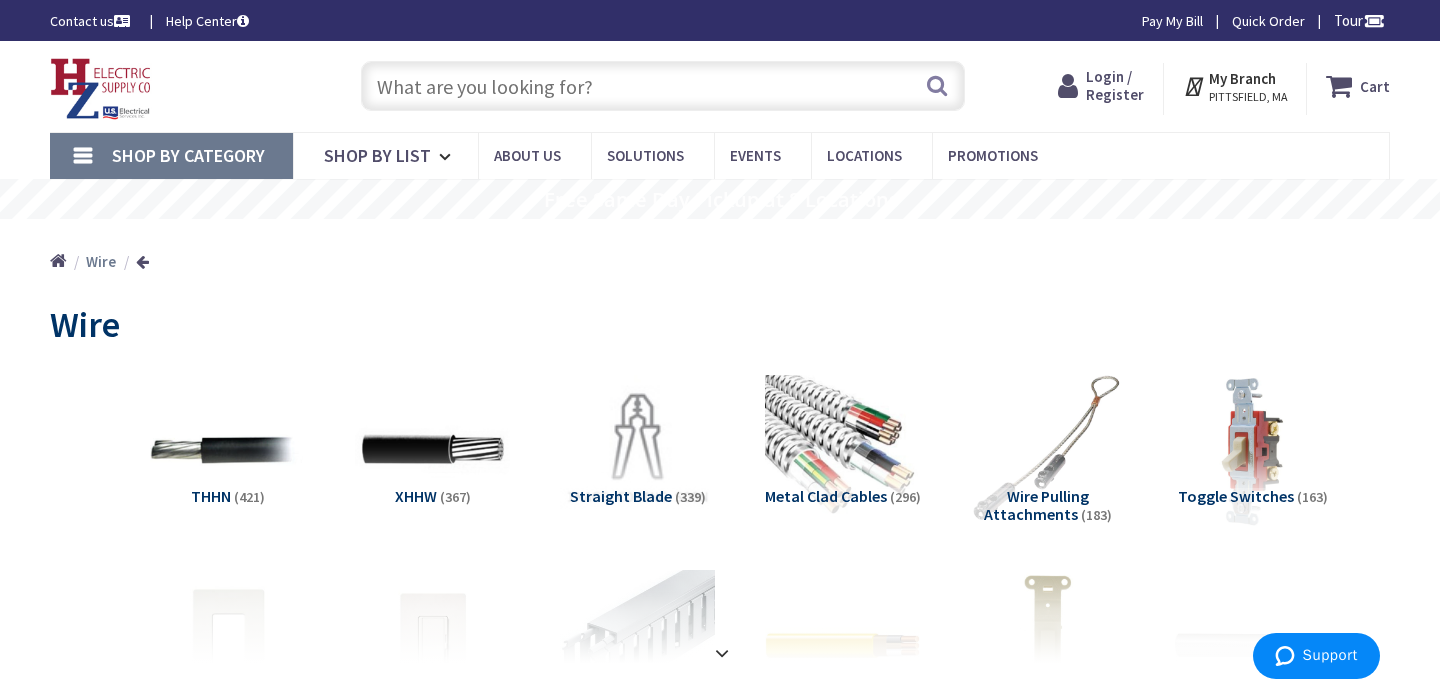click on "XHHW" at bounding box center (416, 496) 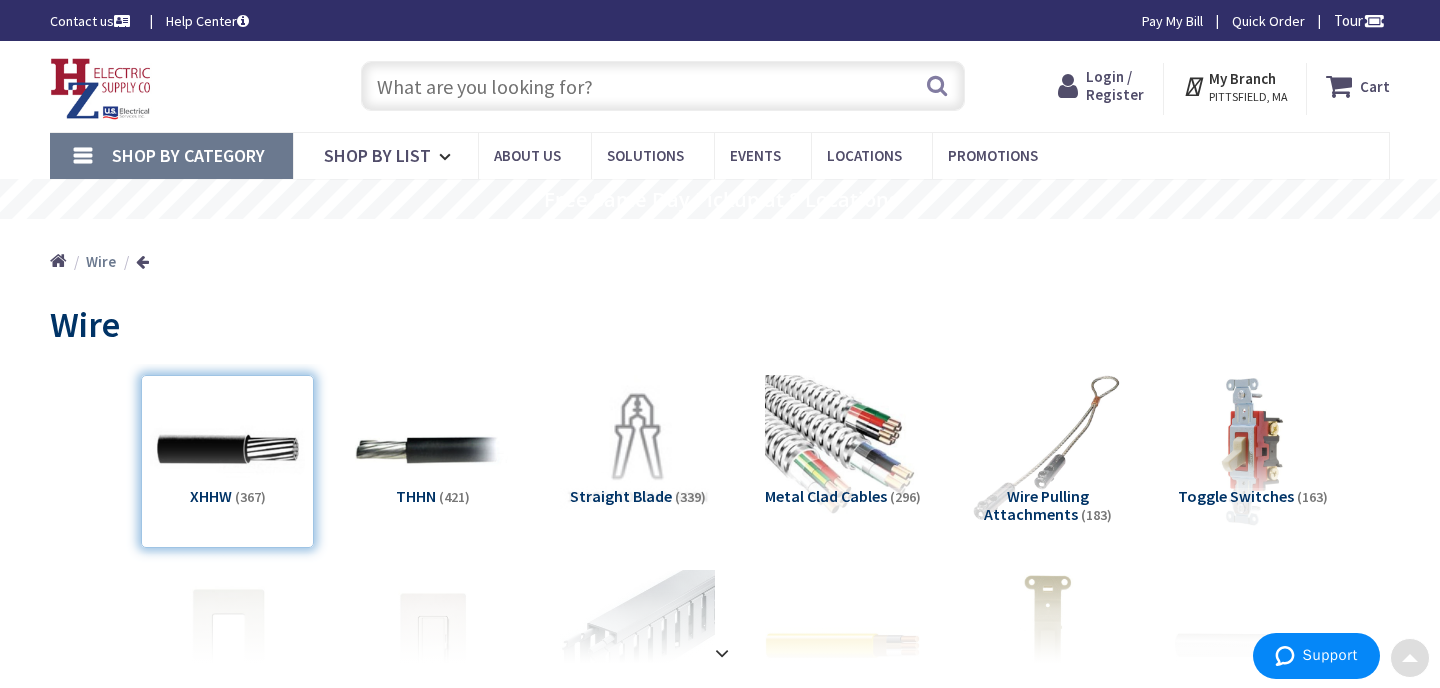 scroll, scrollTop: 704, scrollLeft: 0, axis: vertical 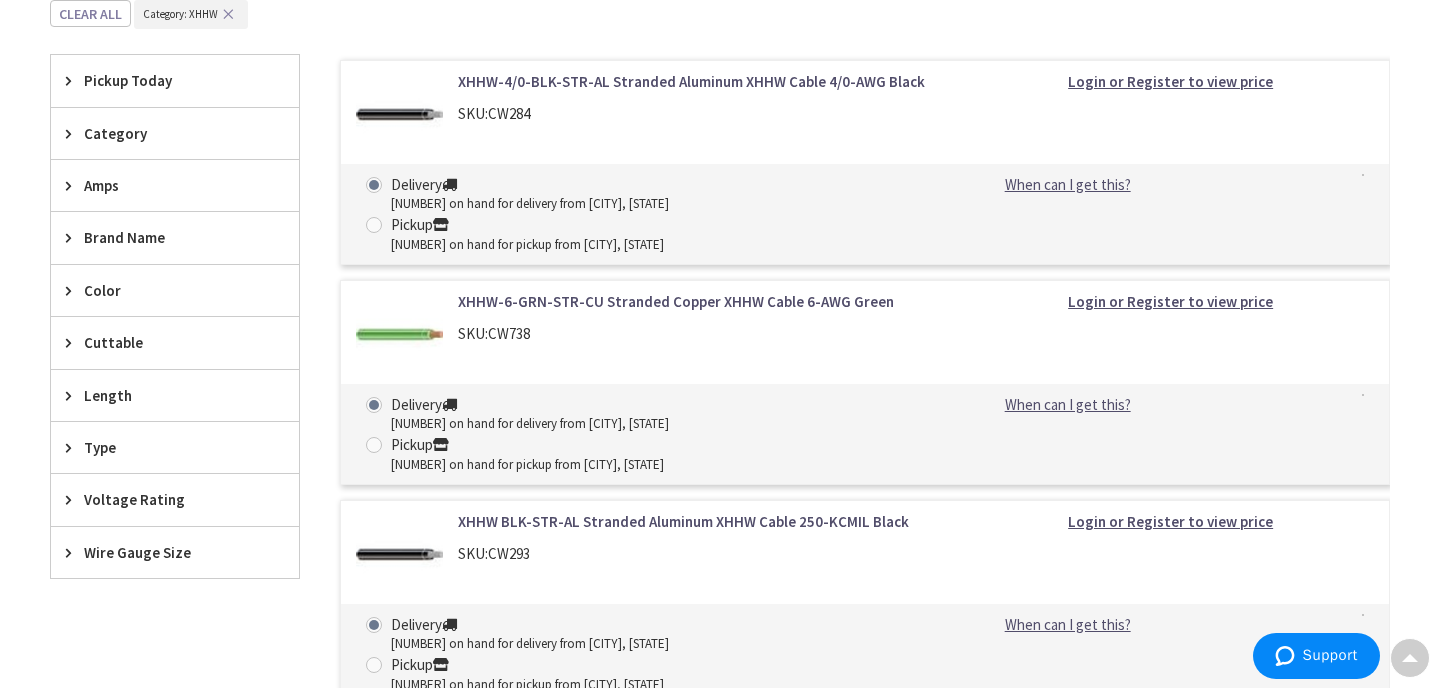 click on "Wire Gauge Size" at bounding box center (165, 552) 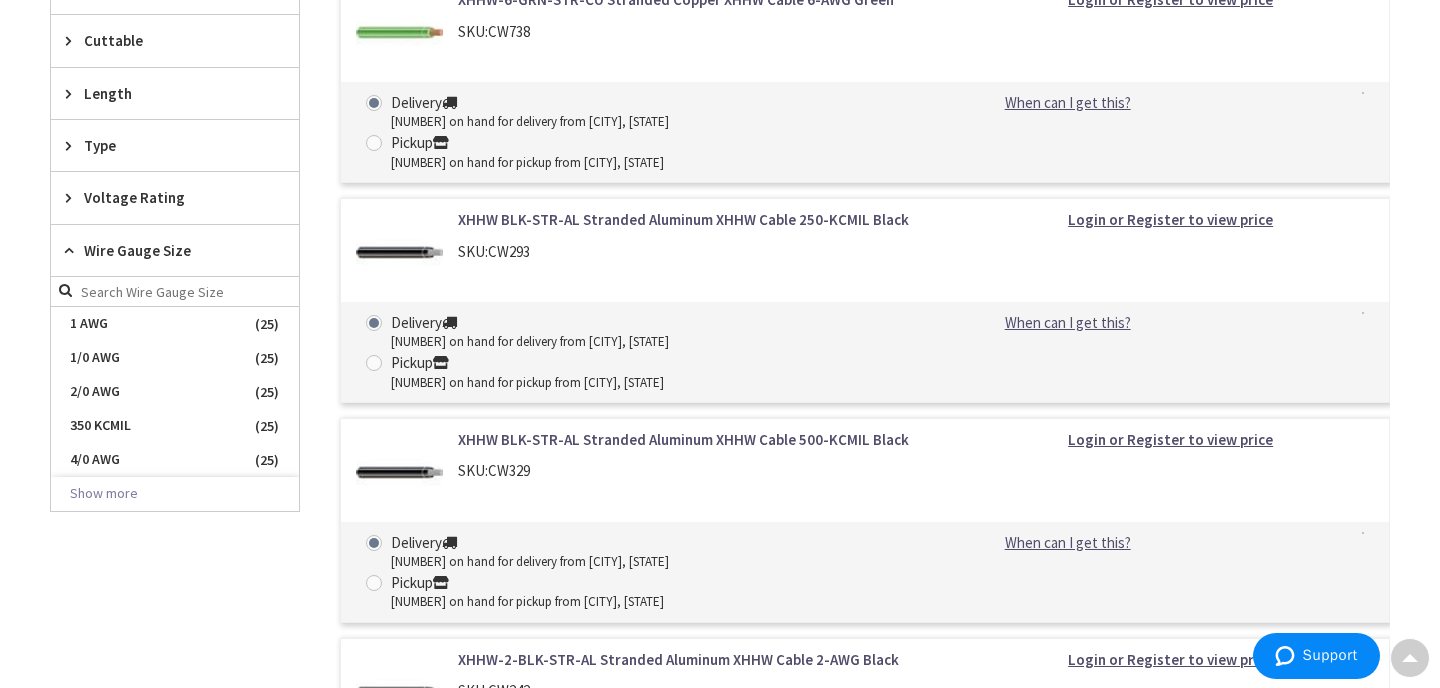 scroll, scrollTop: 1009, scrollLeft: 0, axis: vertical 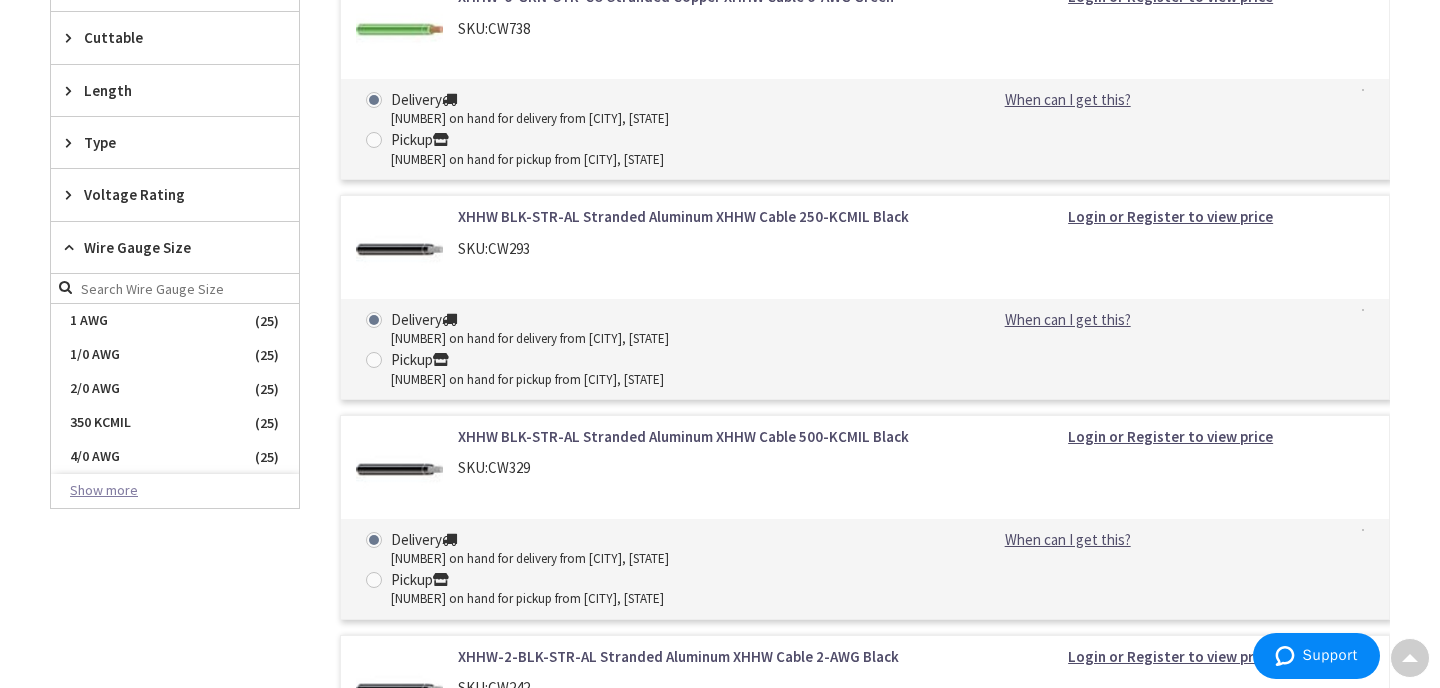 click on "Show more" at bounding box center [175, 491] 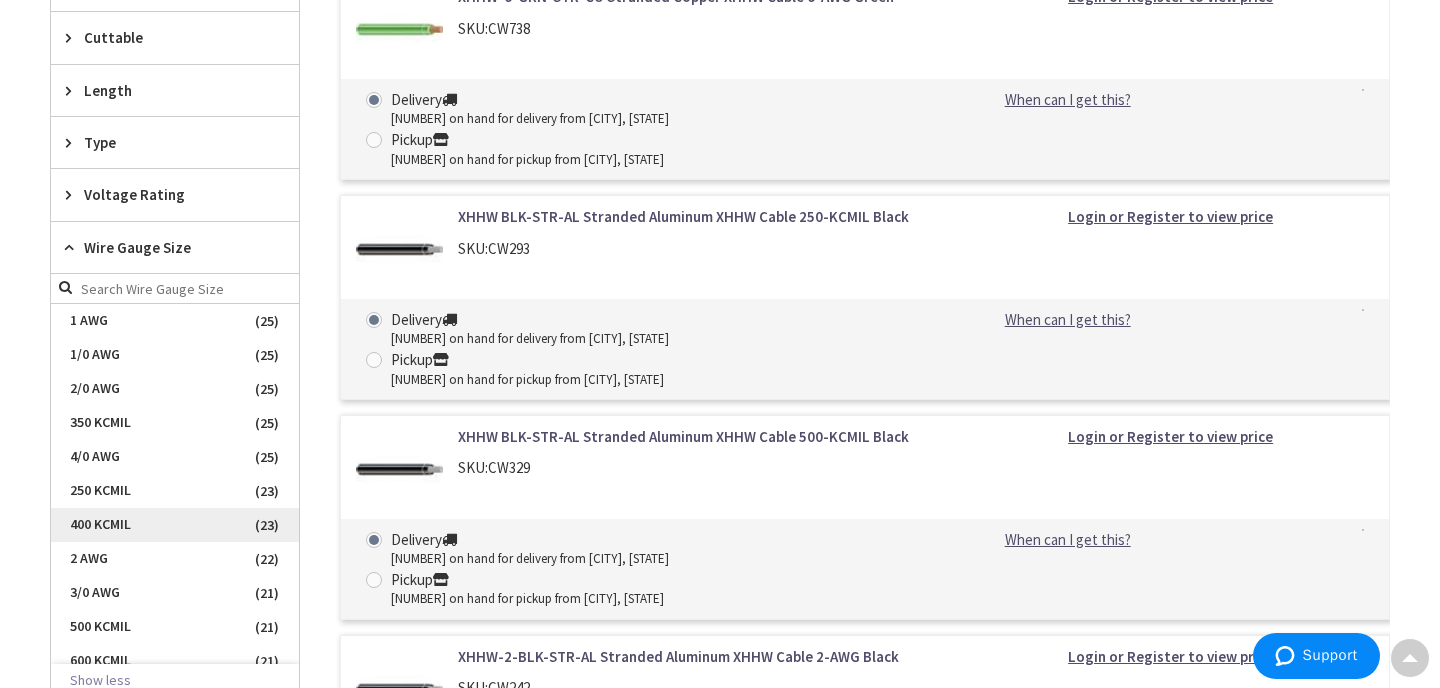 click on "400 KCMIL" at bounding box center [175, 525] 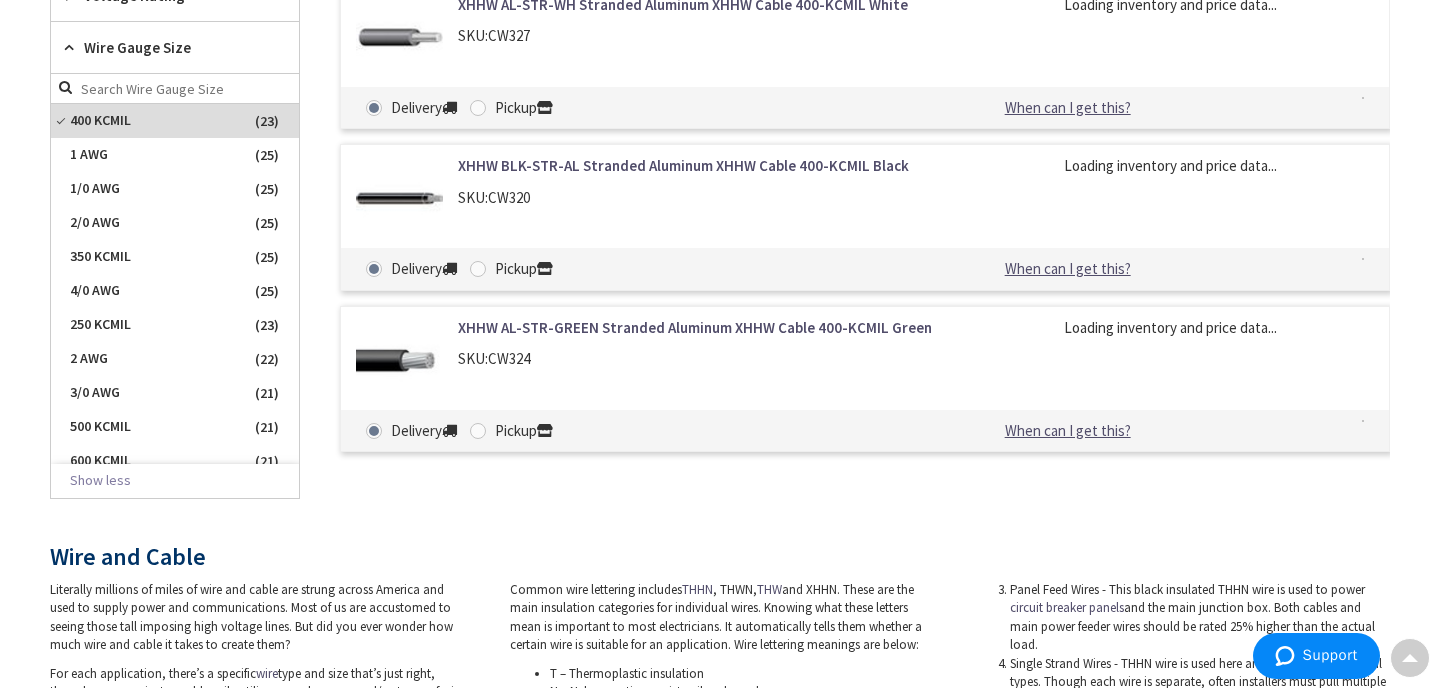 scroll, scrollTop: 862, scrollLeft: 0, axis: vertical 